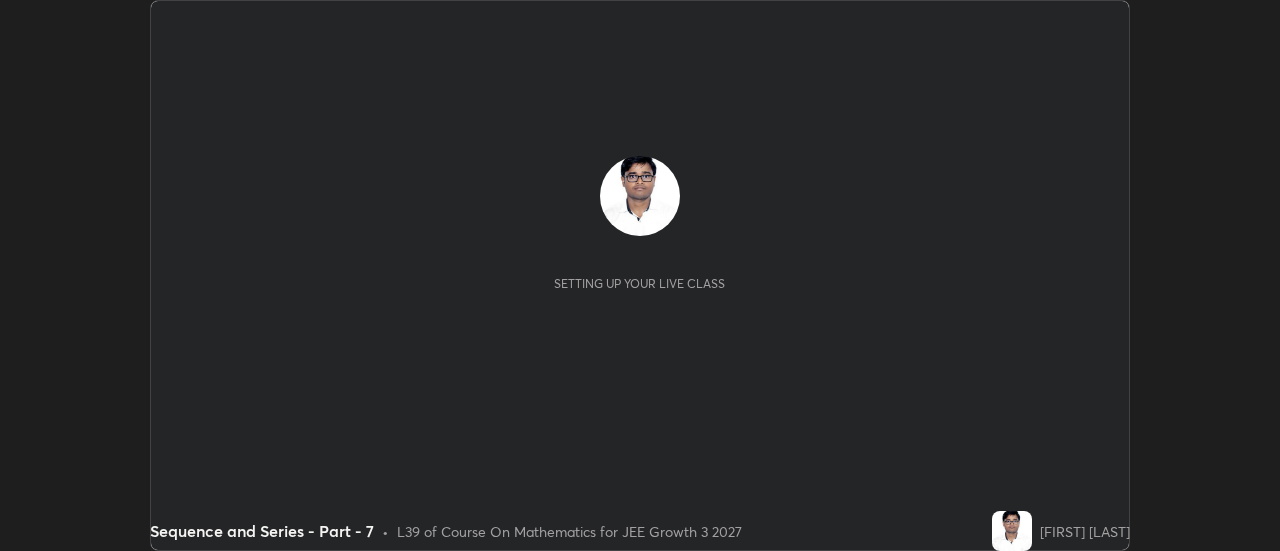 scroll, scrollTop: 0, scrollLeft: 0, axis: both 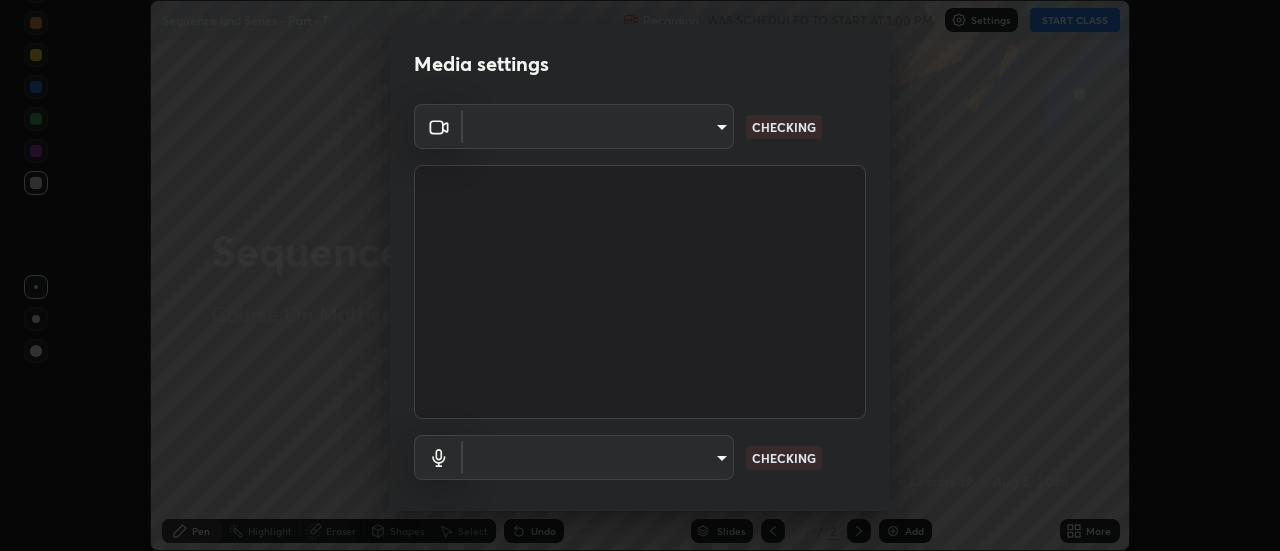 type on "0be616c92c2879d8fe19306c4b8383fc9b13f77197a30f876870ce6c7906effd" 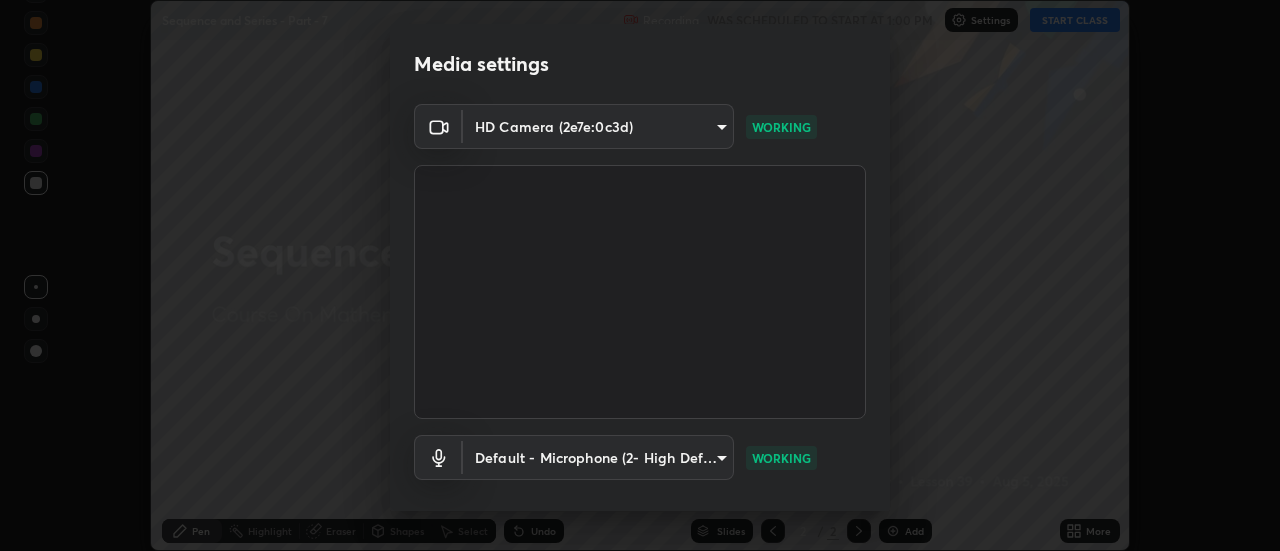 scroll, scrollTop: 105, scrollLeft: 0, axis: vertical 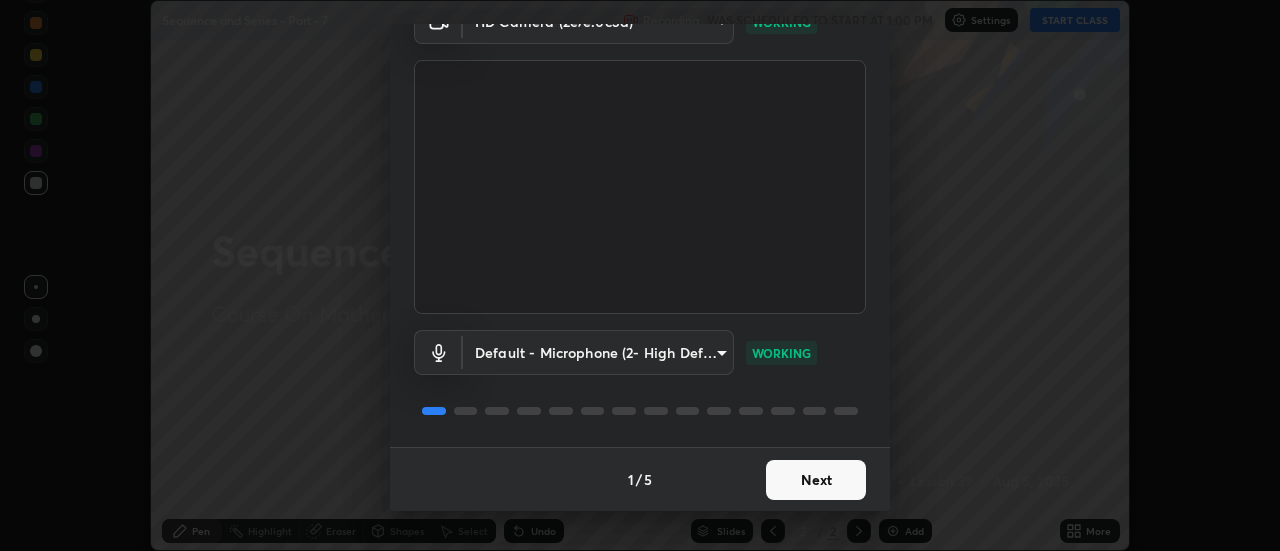 click on "Next" at bounding box center (816, 480) 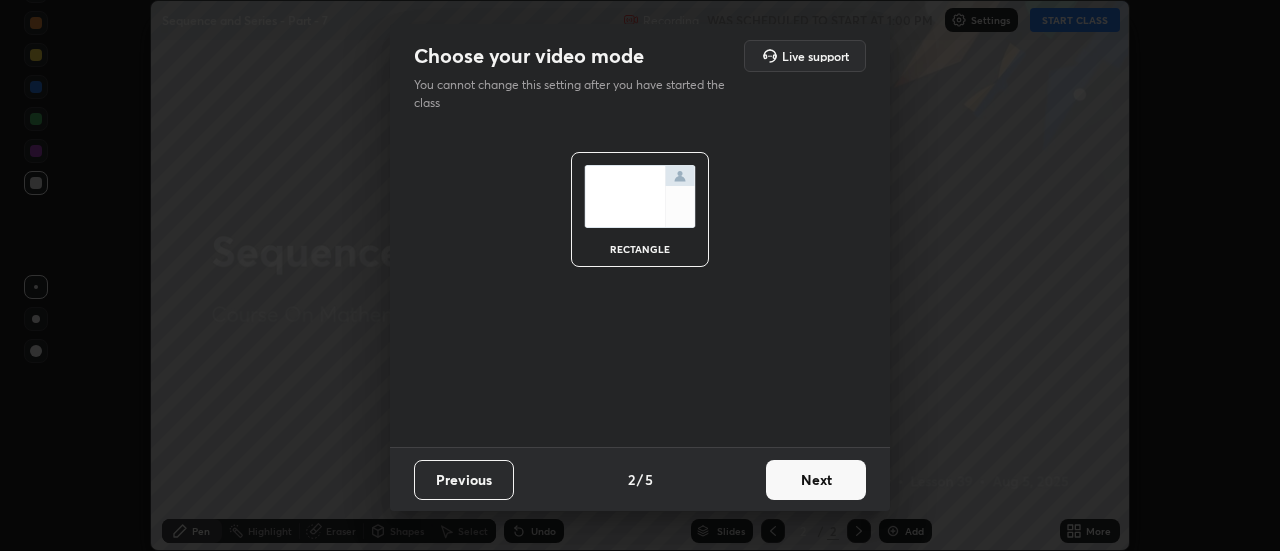 scroll, scrollTop: 0, scrollLeft: 0, axis: both 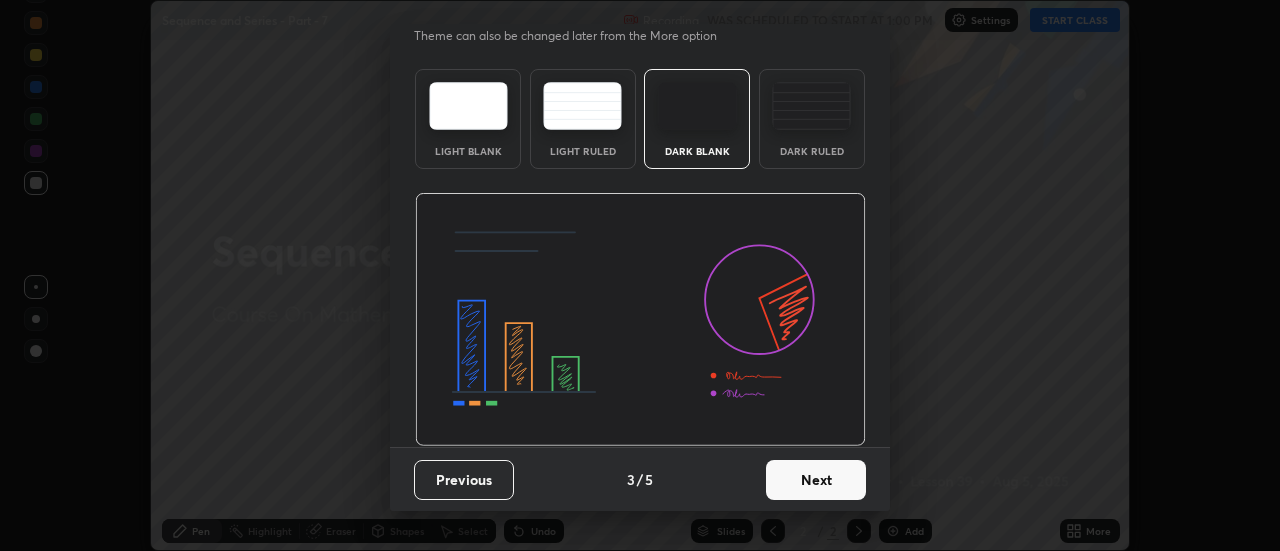 click on "Next" at bounding box center (816, 480) 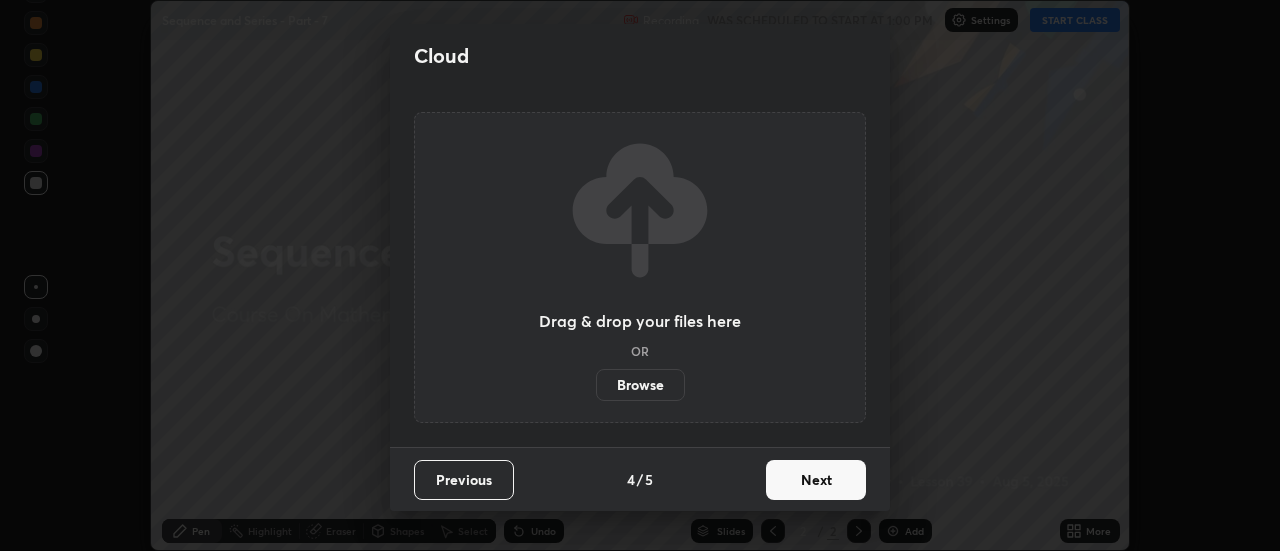 click on "Next" at bounding box center (816, 480) 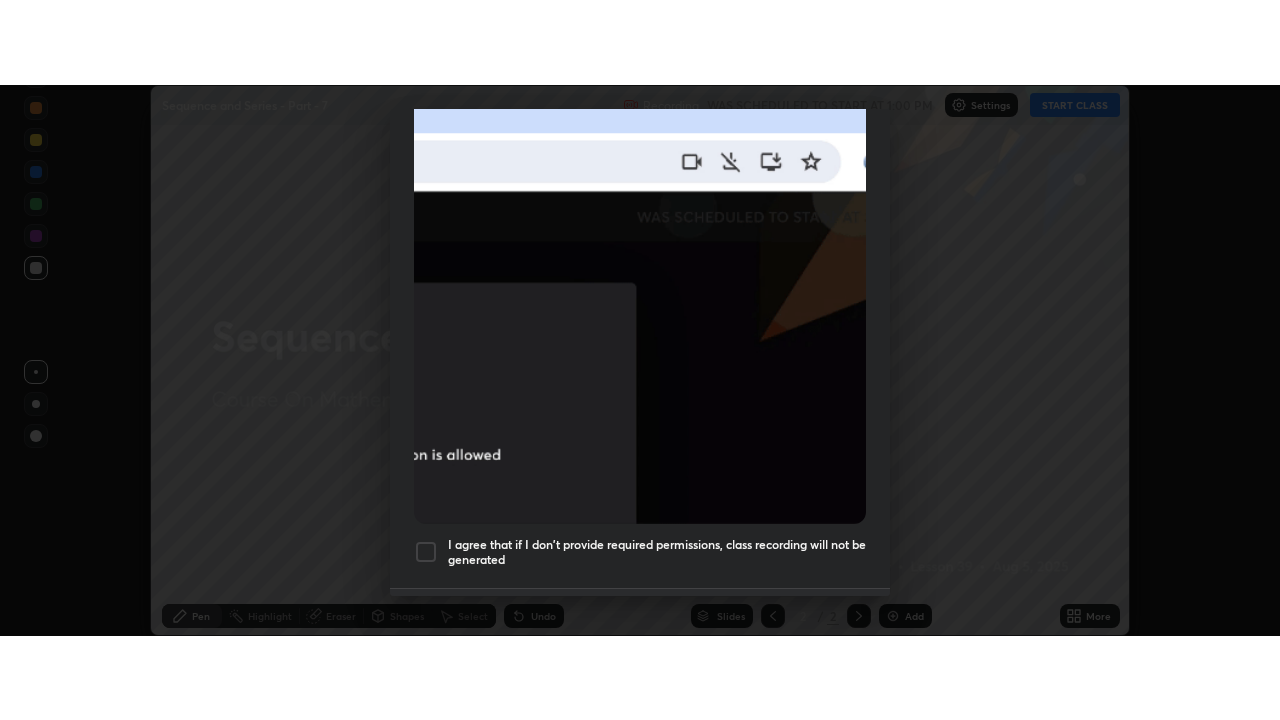 scroll, scrollTop: 513, scrollLeft: 0, axis: vertical 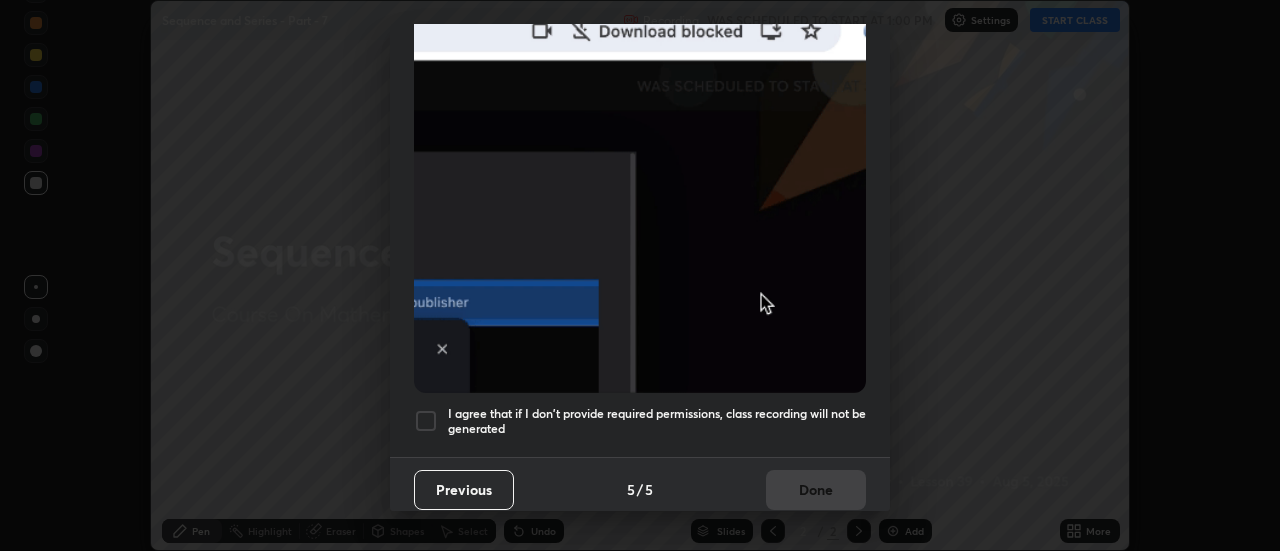 click on "I agree that if I don't provide required permissions, class recording will not be generated" at bounding box center [657, 421] 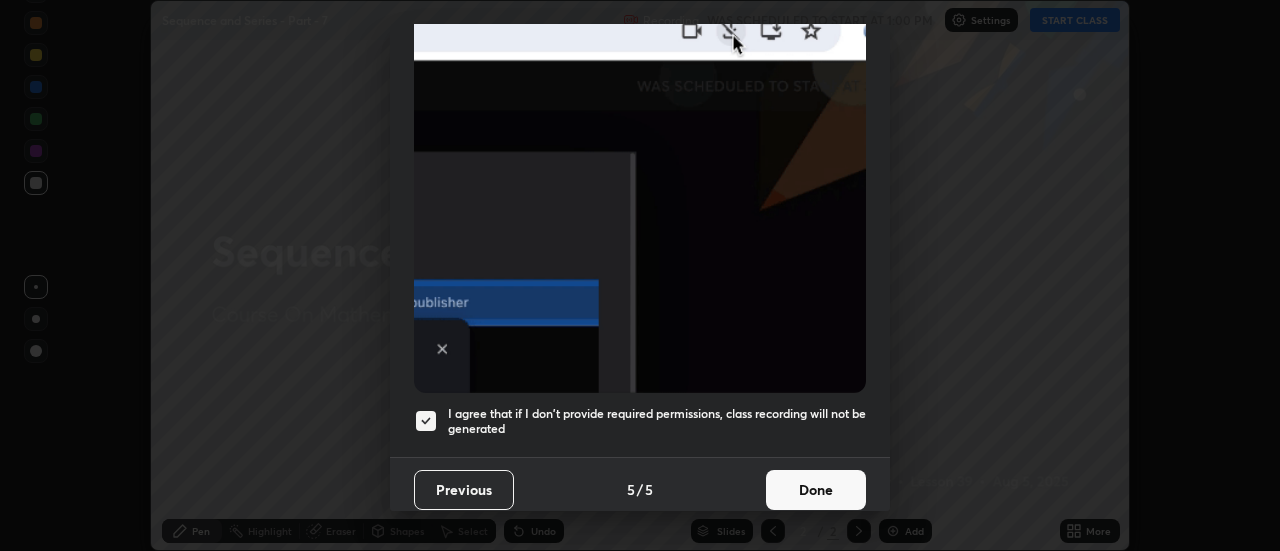 click on "Done" at bounding box center [816, 490] 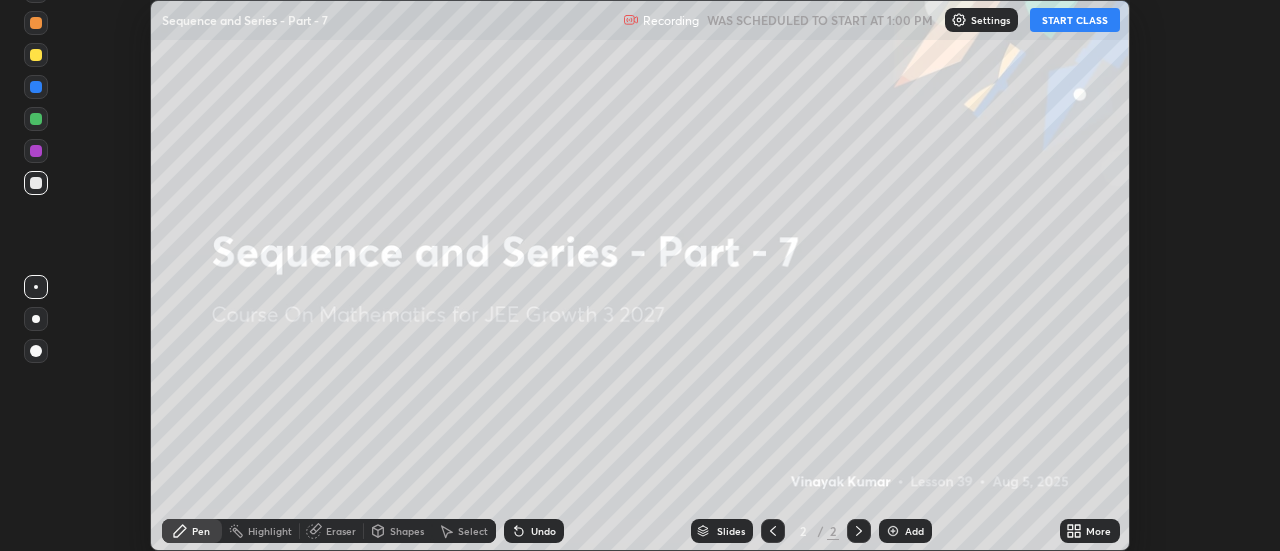click on "START CLASS" at bounding box center [1075, 20] 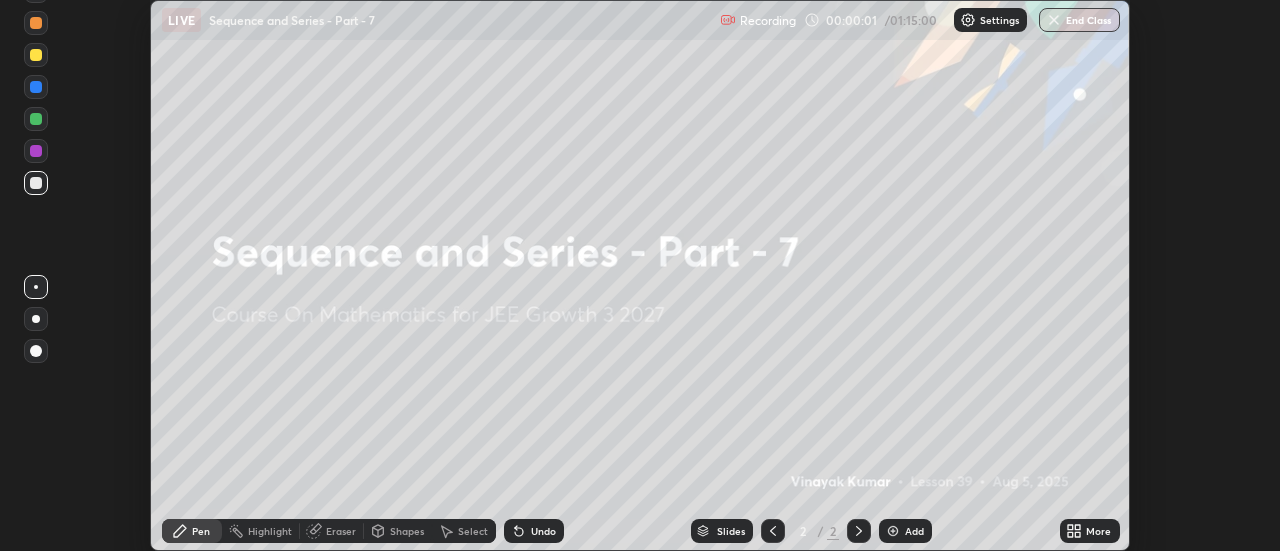 click on "More" at bounding box center [1098, 531] 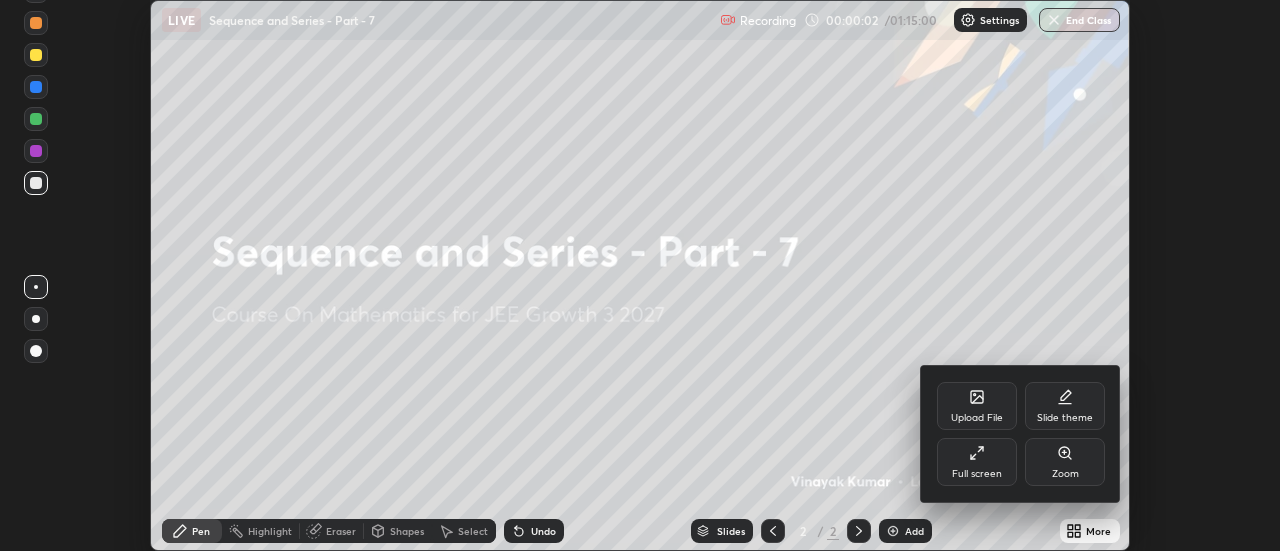 click on "Full screen" at bounding box center [977, 462] 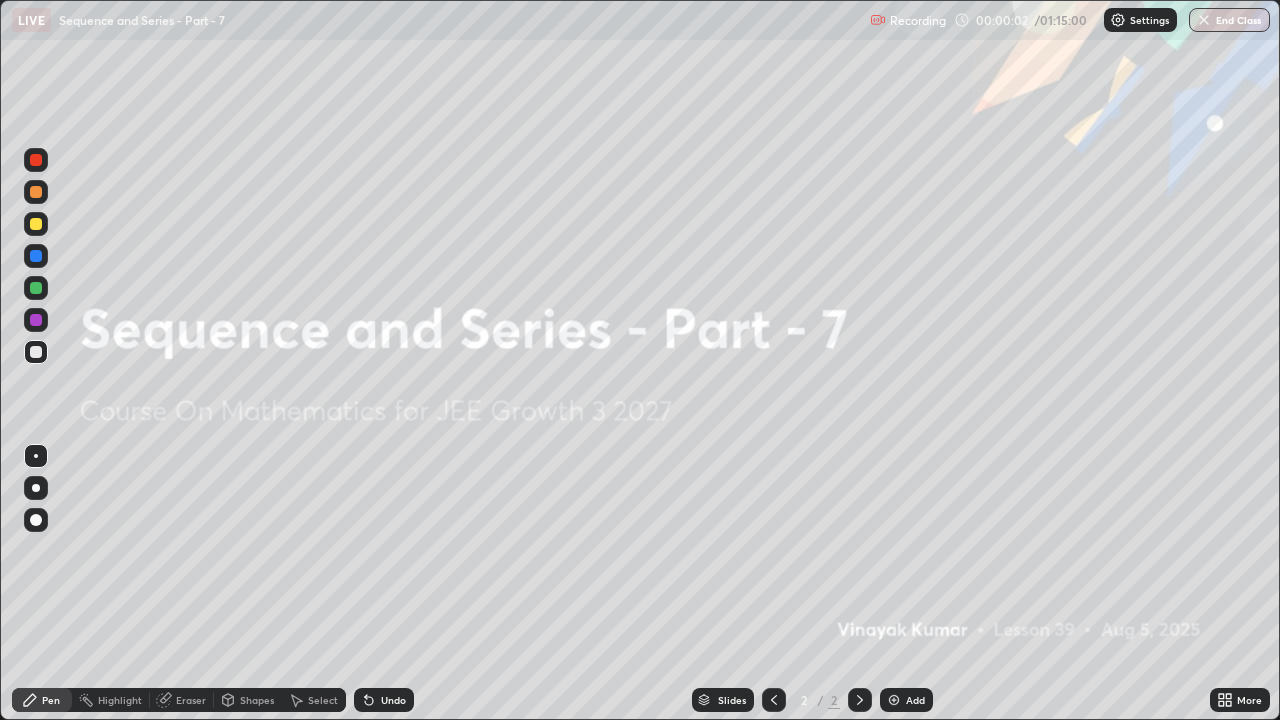 scroll, scrollTop: 99280, scrollLeft: 98720, axis: both 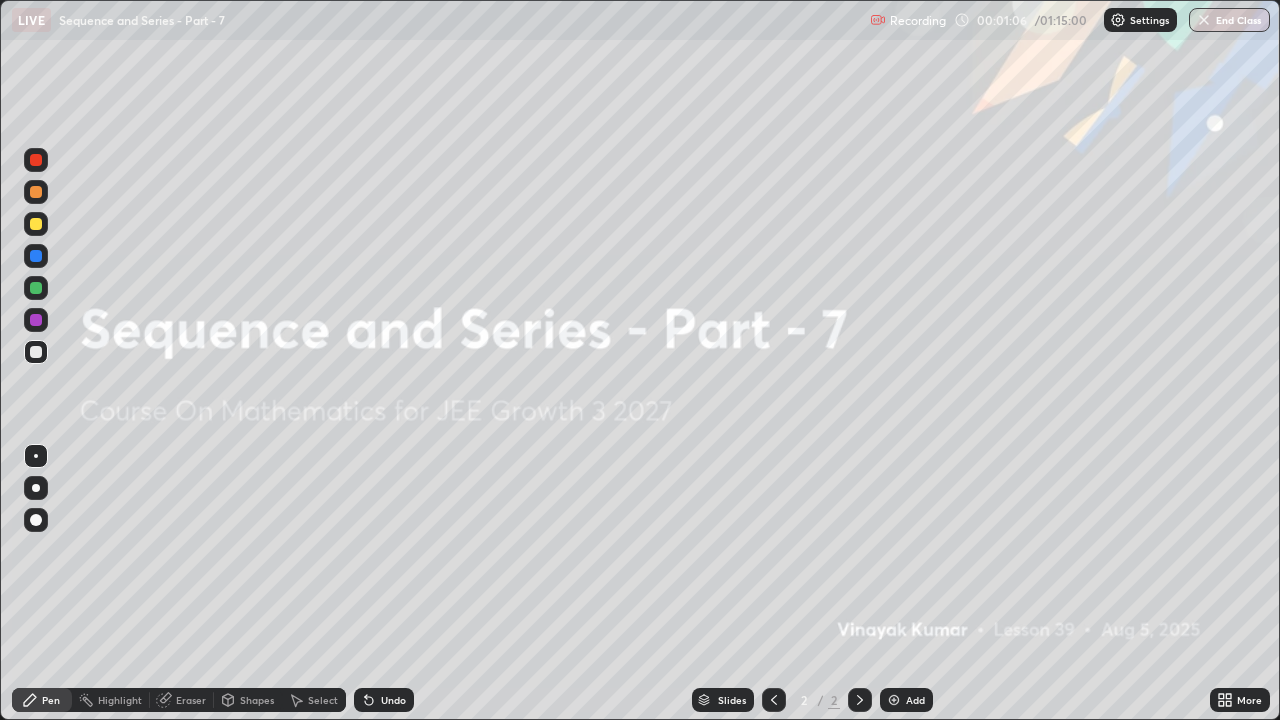 click on "Add" at bounding box center [906, 700] 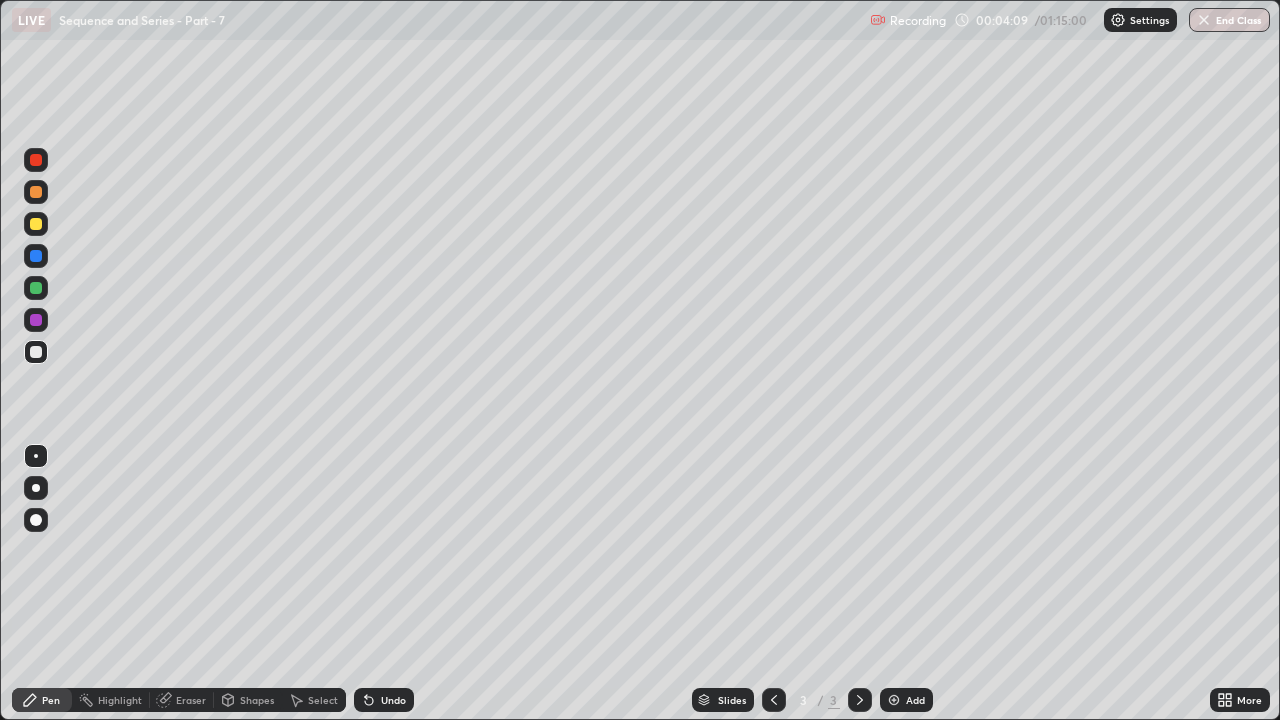 click 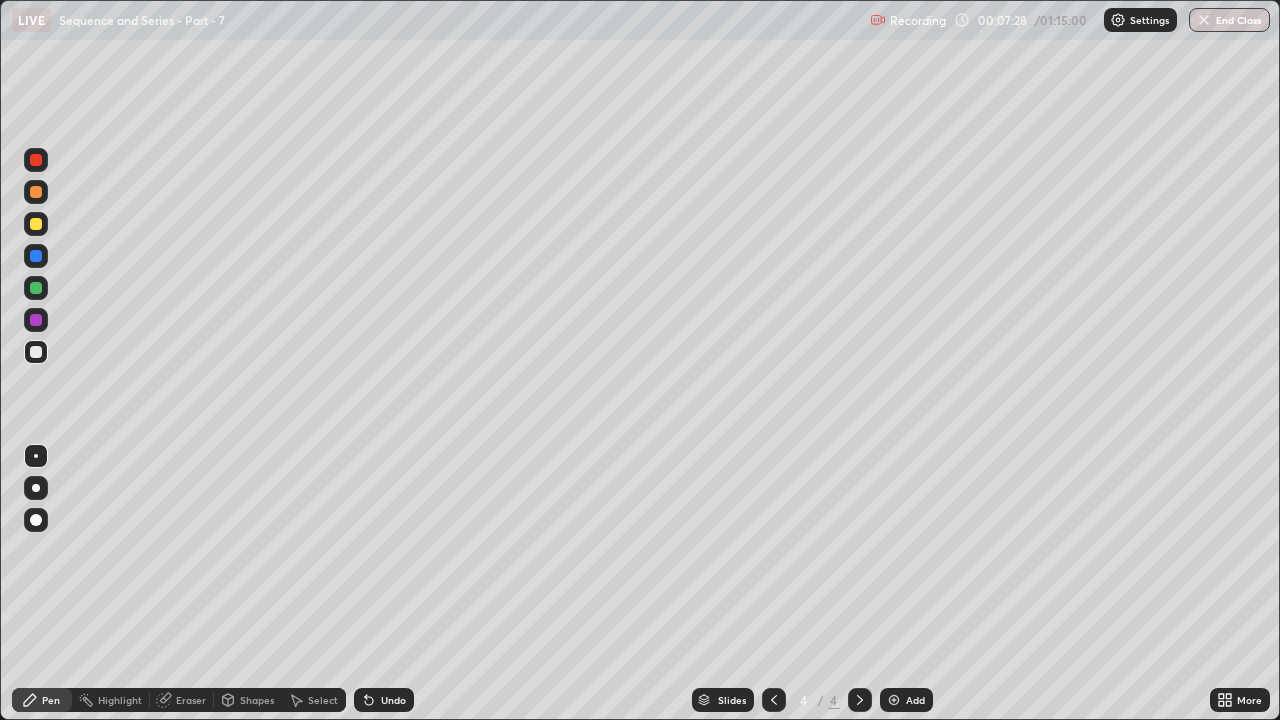 click at bounding box center [894, 700] 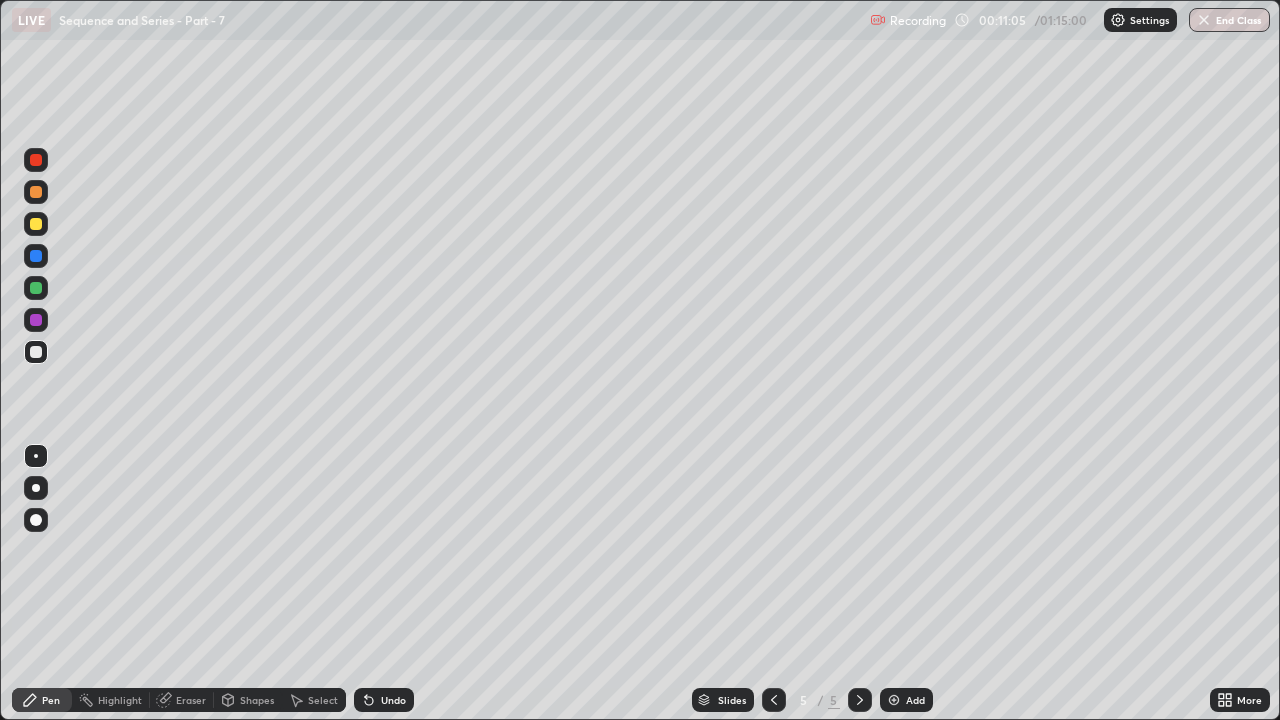 click on "Undo" at bounding box center (384, 700) 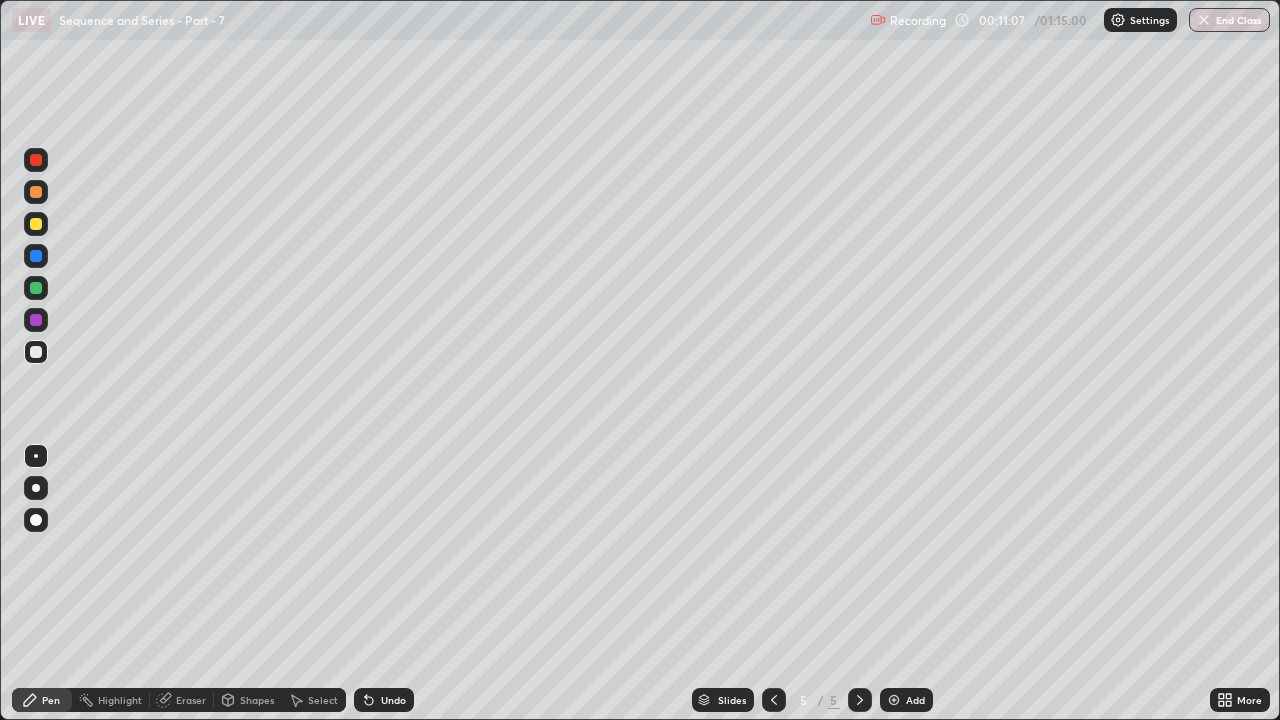 click on "Undo" at bounding box center [384, 700] 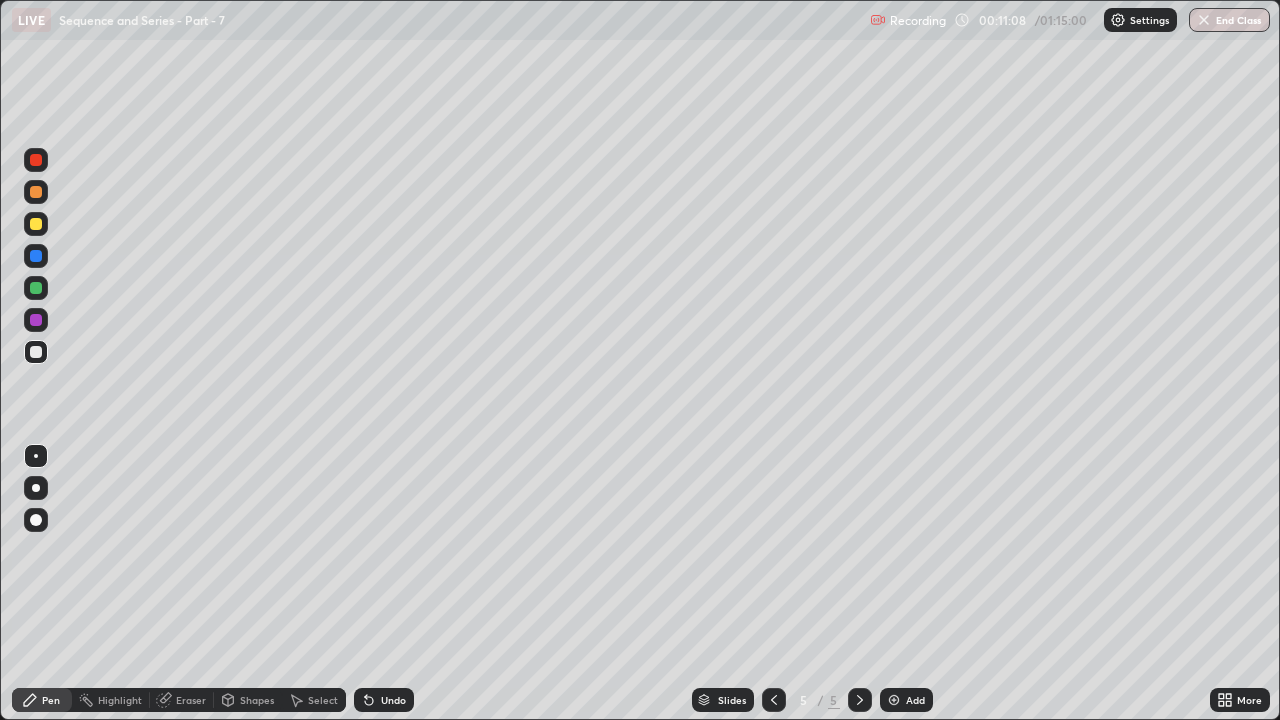 click on "Undo" at bounding box center (393, 700) 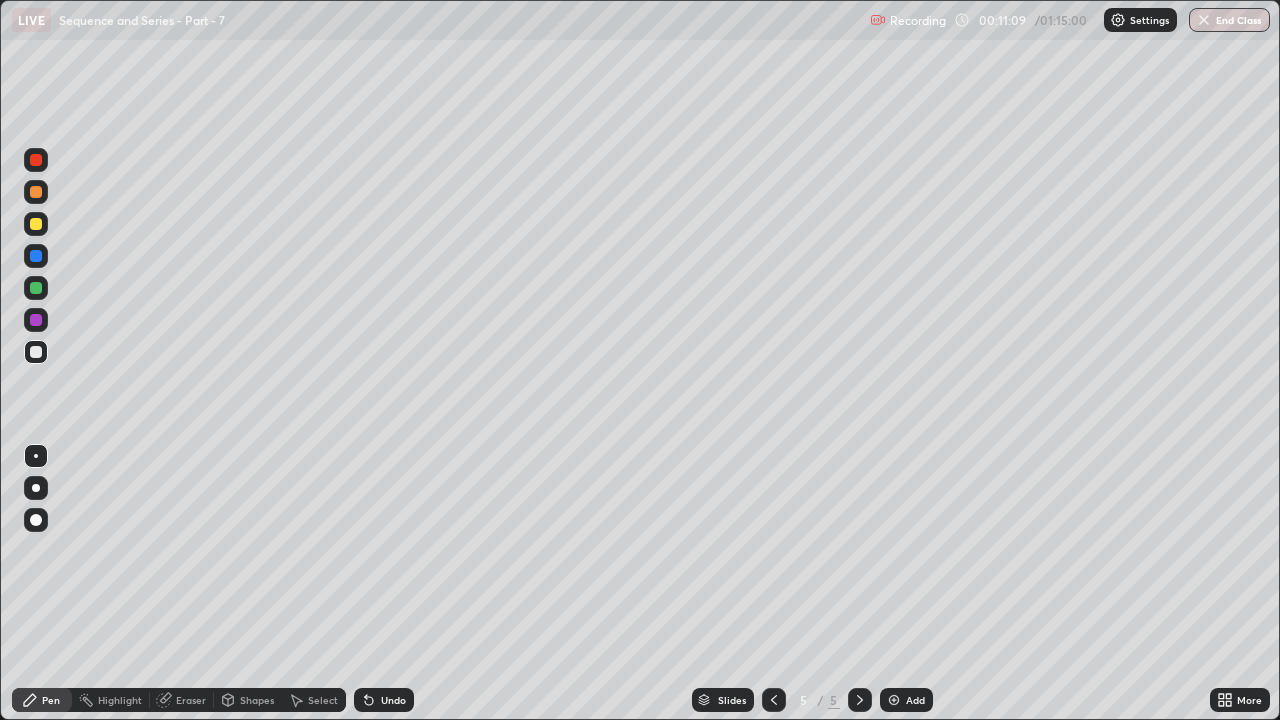 click on "Undo" at bounding box center (393, 700) 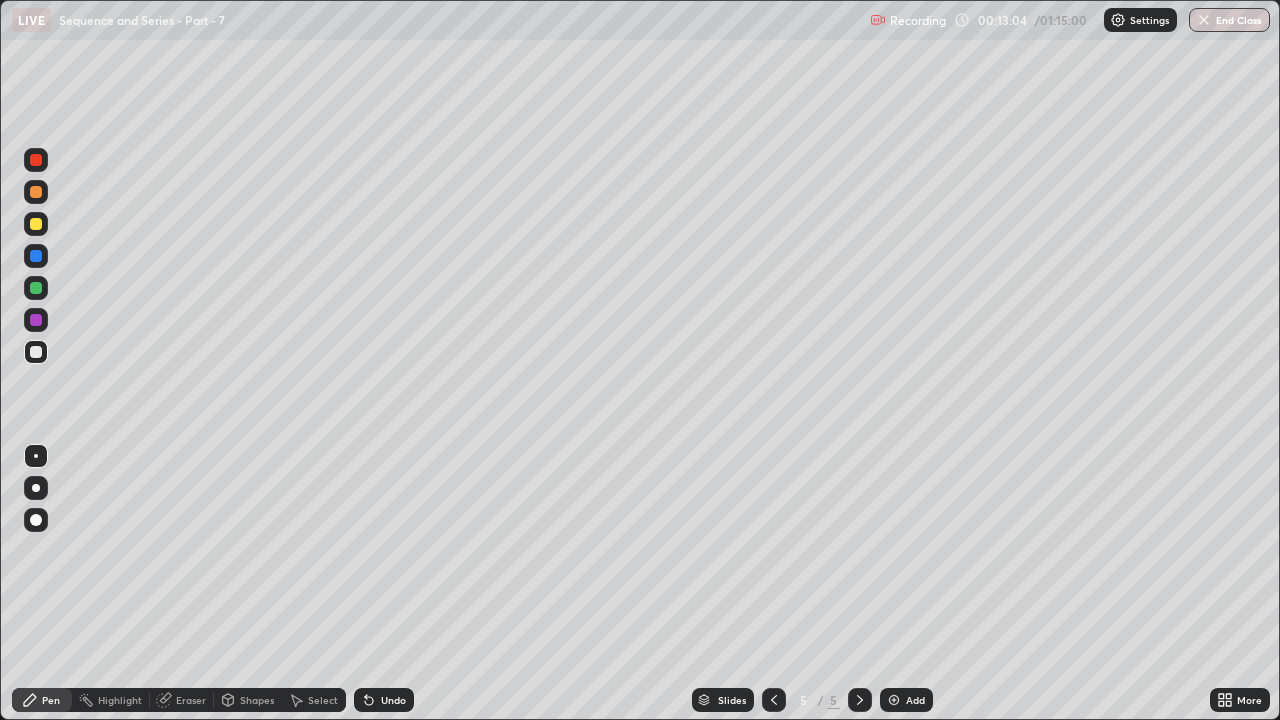 click on "Undo" at bounding box center [393, 700] 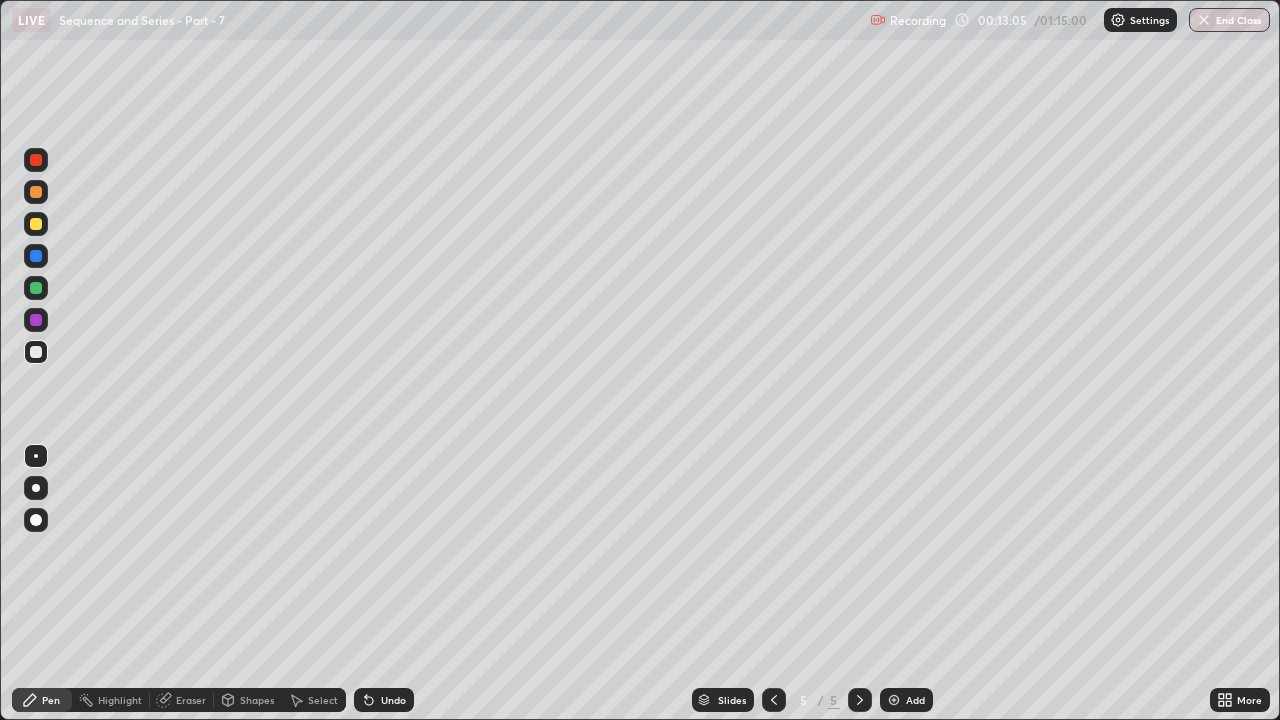 click on "Undo" at bounding box center (393, 700) 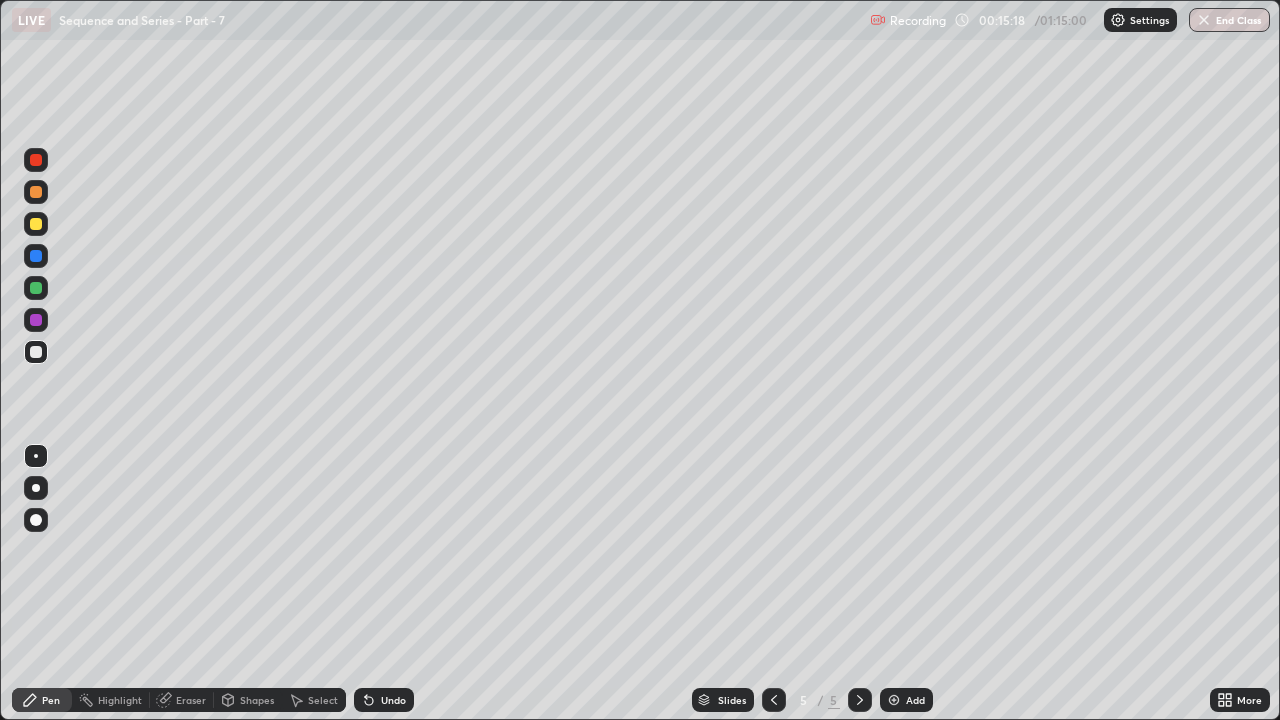 click on "Add" at bounding box center [915, 700] 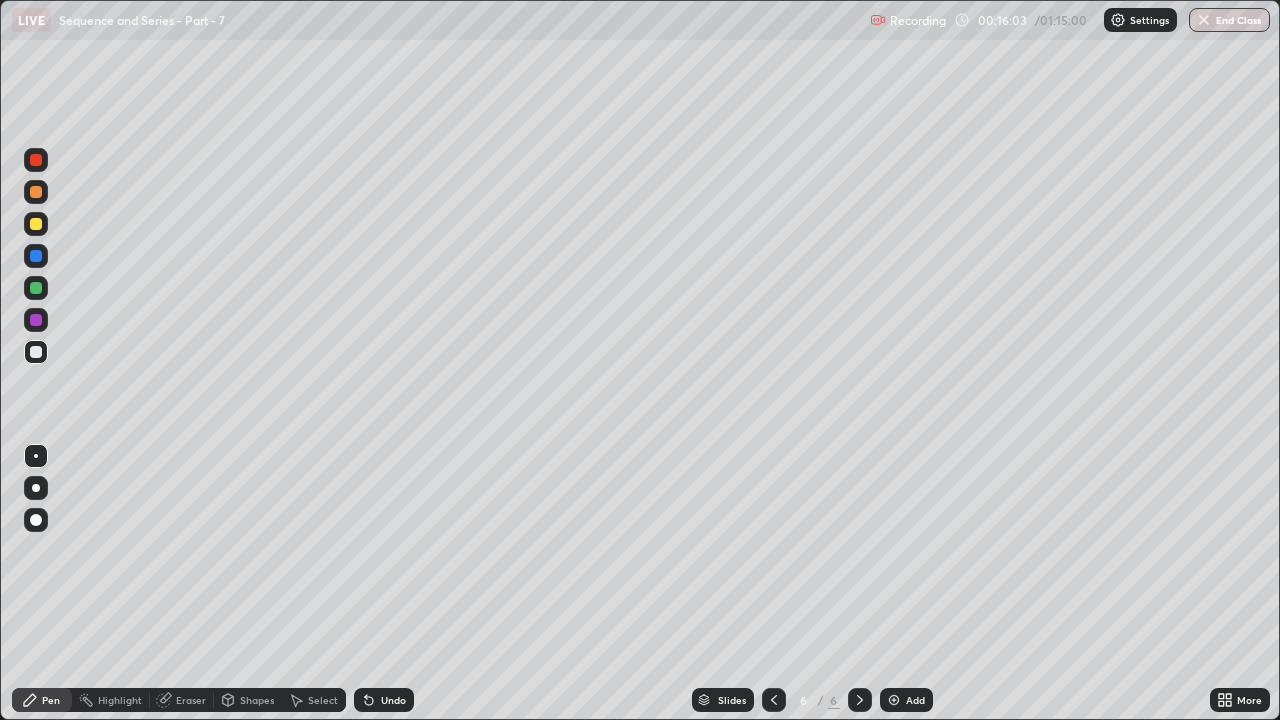 click on "Undo" at bounding box center (384, 700) 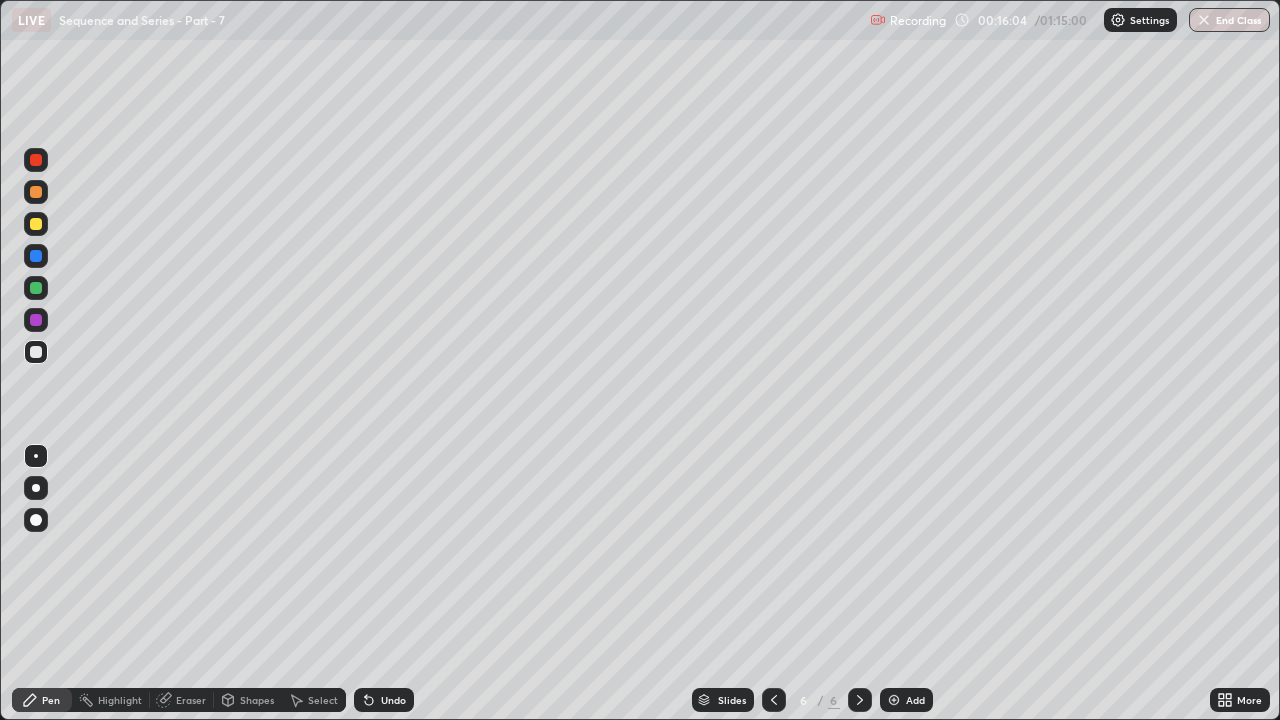 click on "Undo" at bounding box center [384, 700] 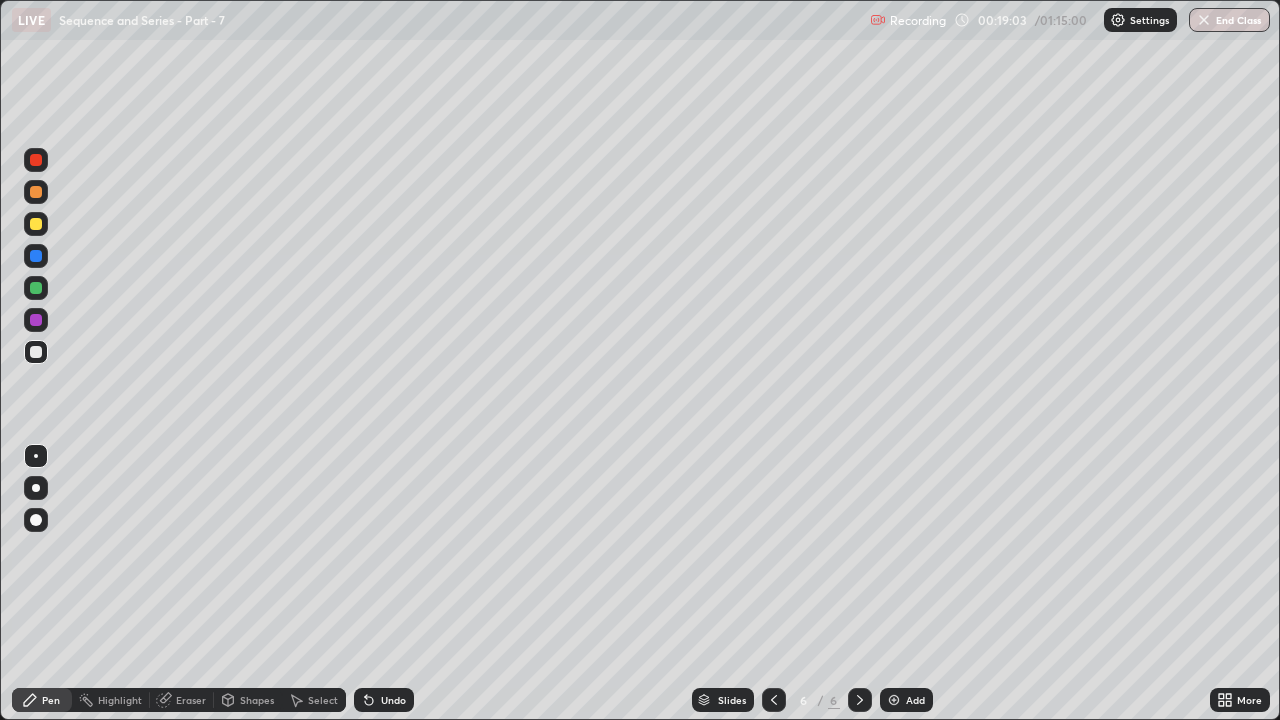 click on "Undo" at bounding box center (393, 700) 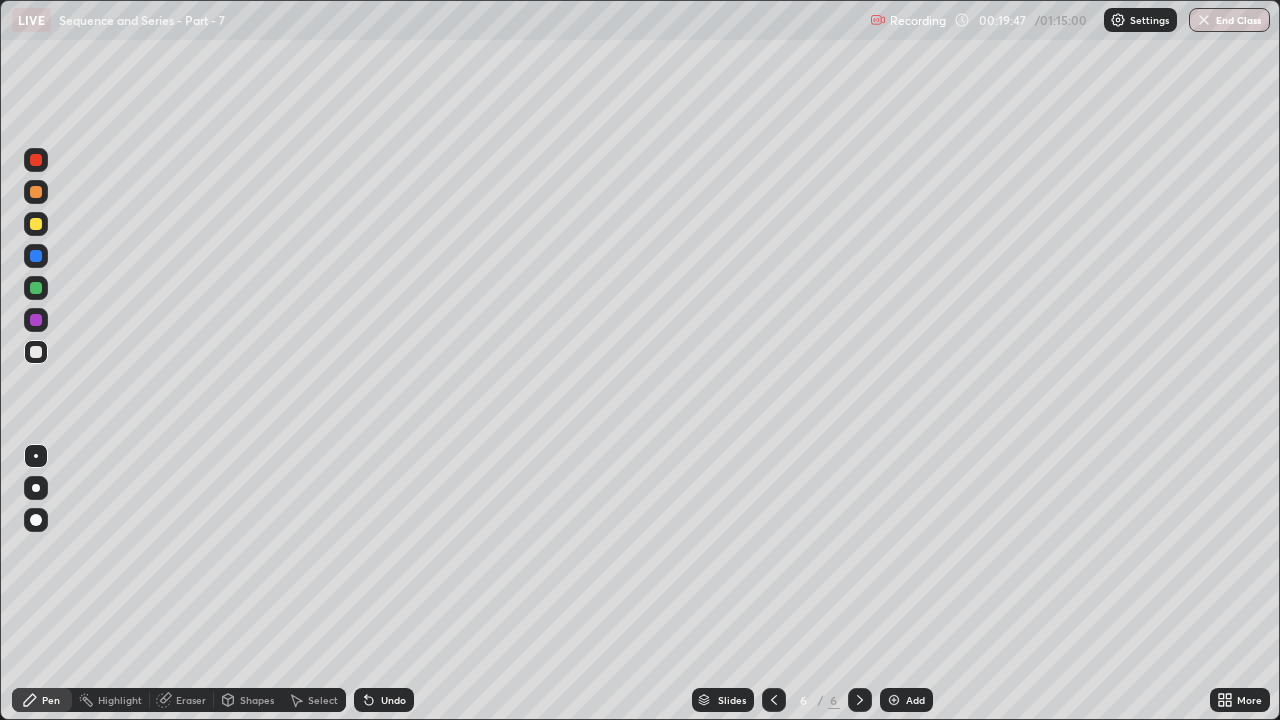 click on "Add" at bounding box center [915, 700] 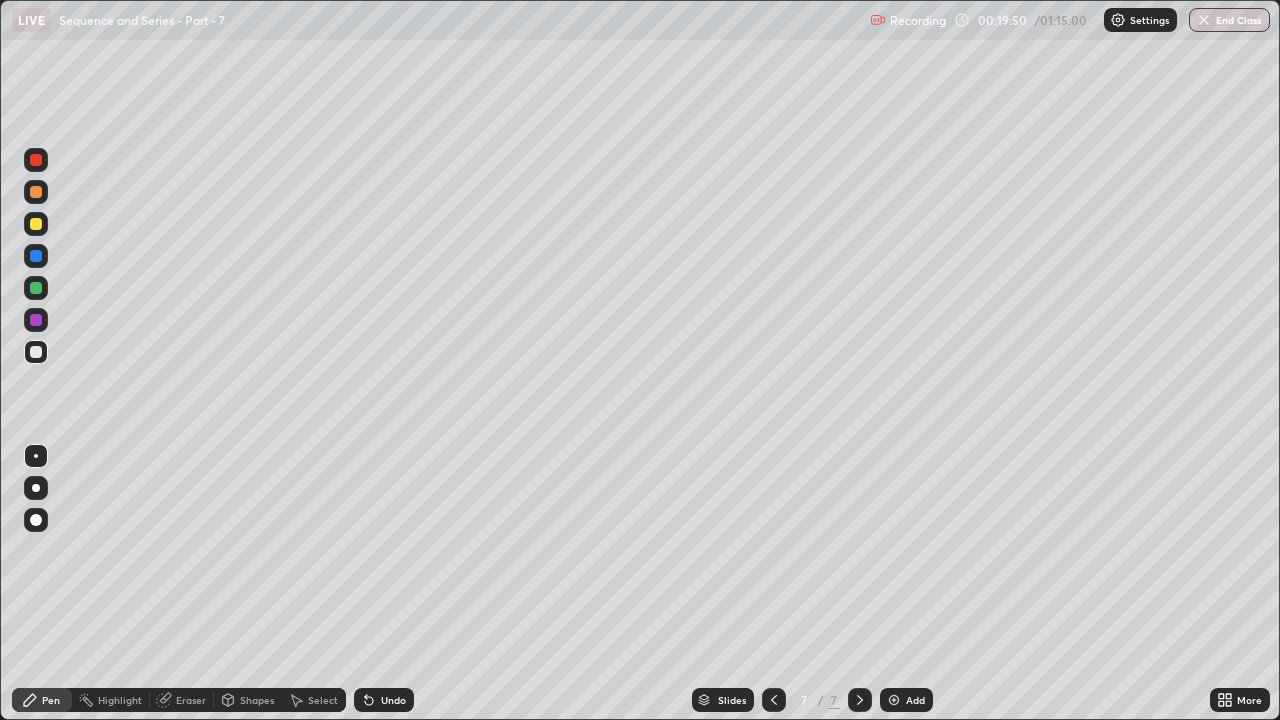 click at bounding box center [774, 700] 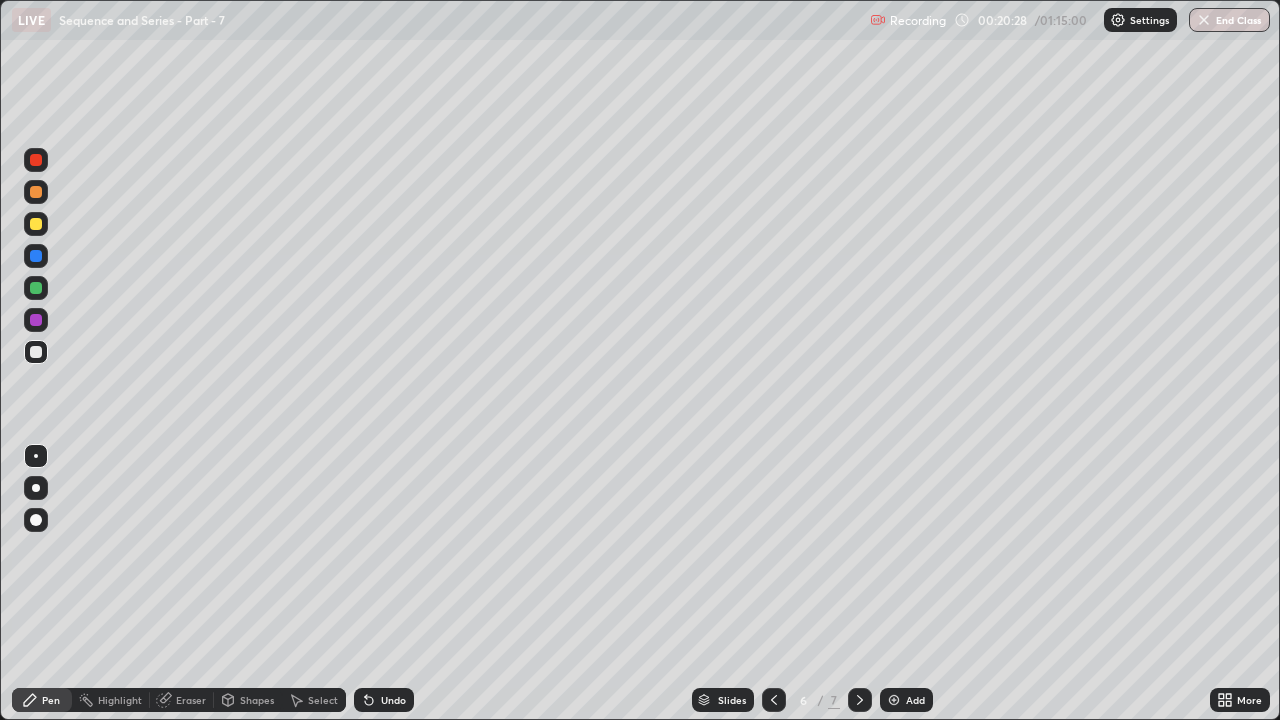 click 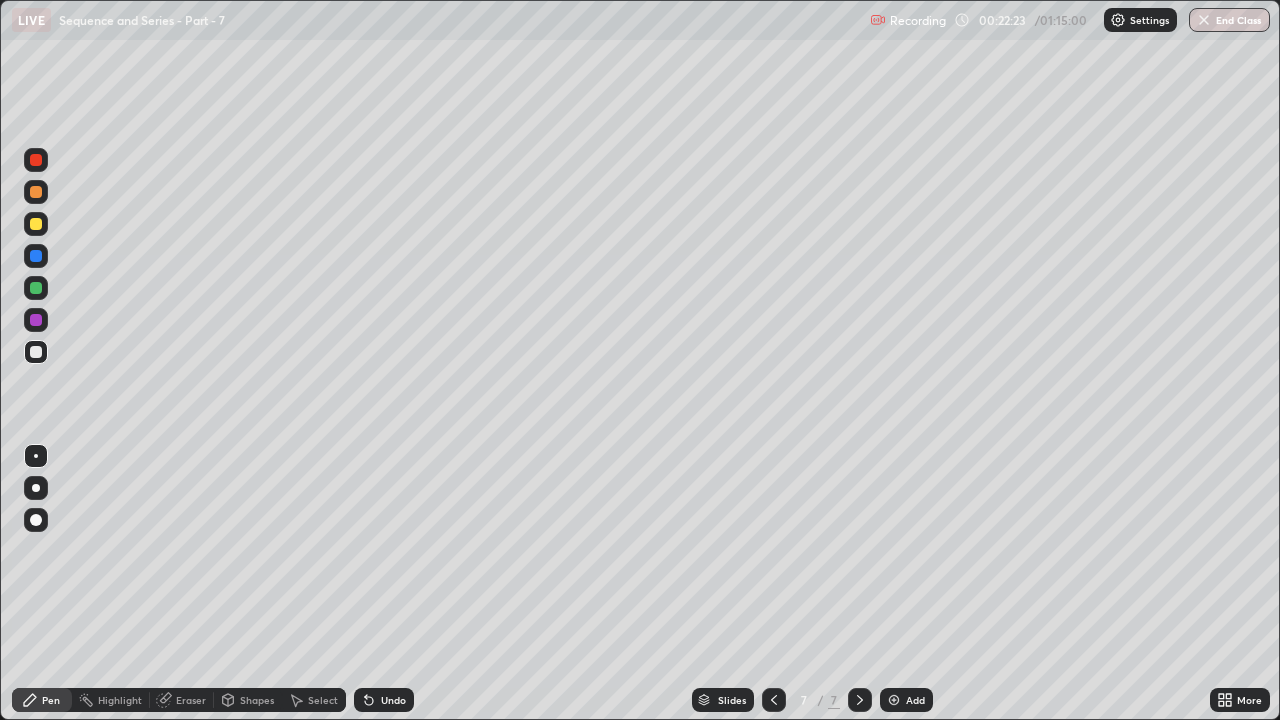 click on "Undo" at bounding box center [393, 700] 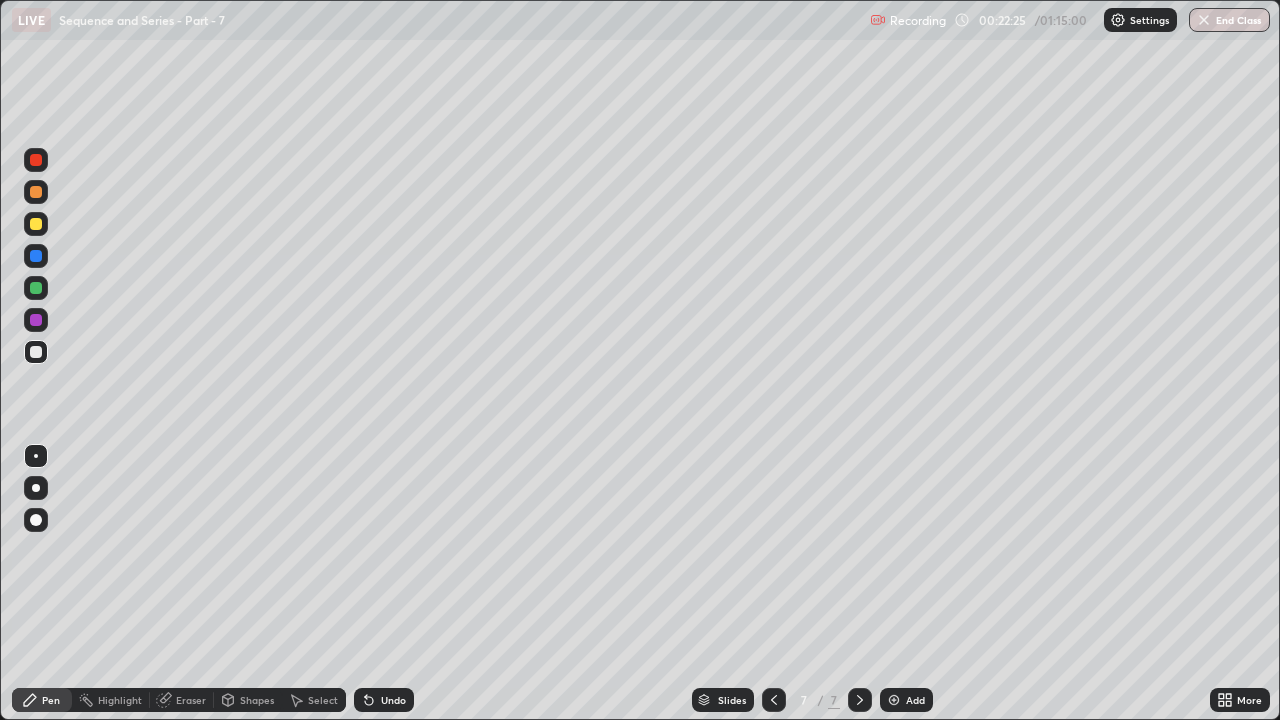 click on "Eraser" at bounding box center [182, 700] 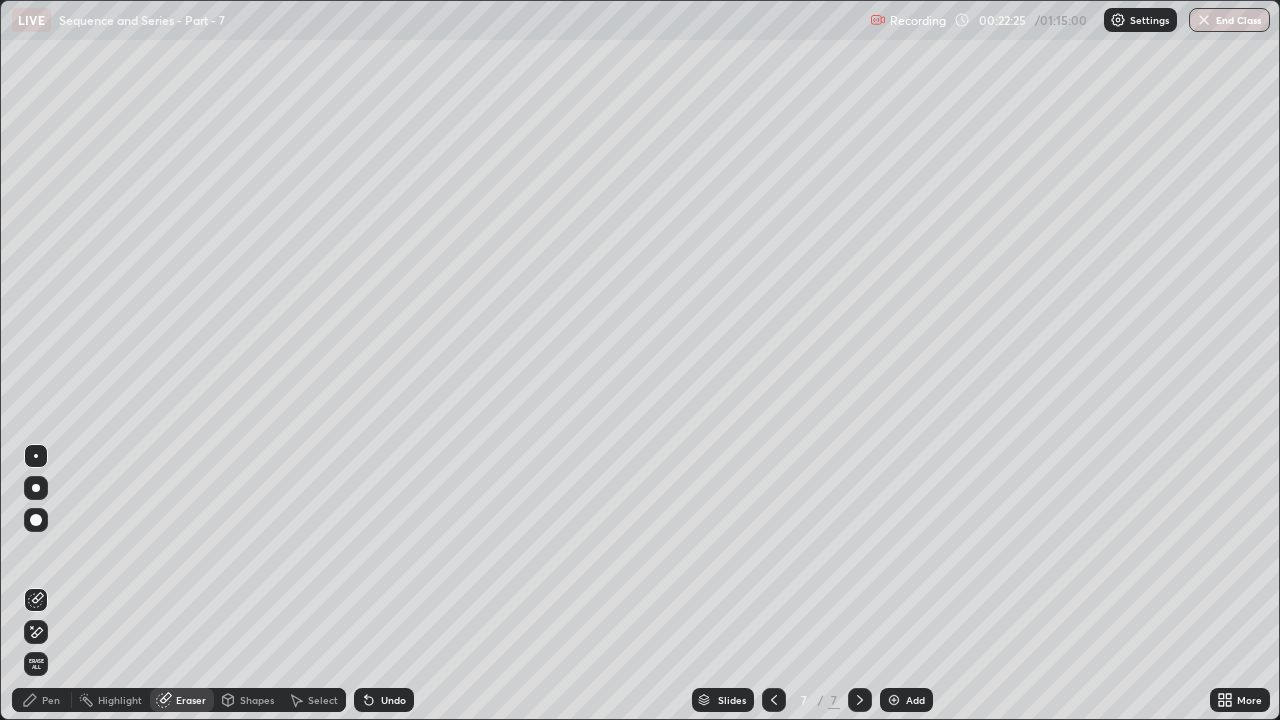 click 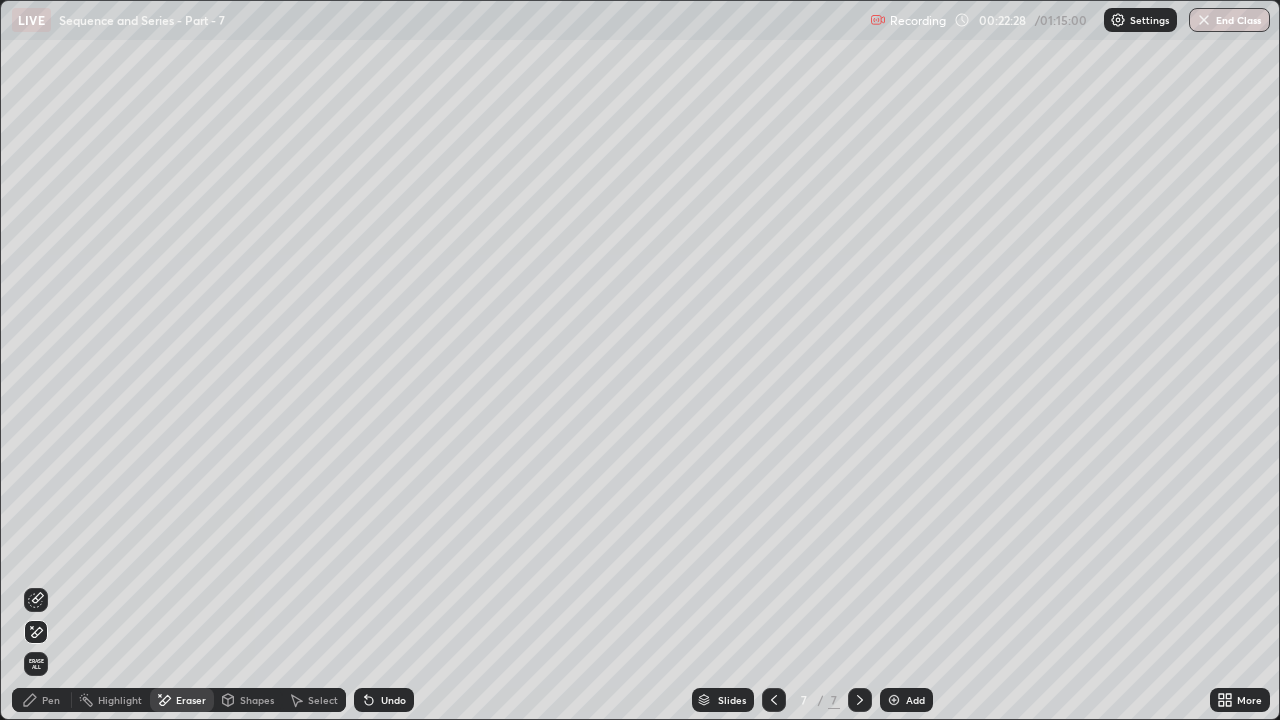 click on "Pen" at bounding box center (51, 700) 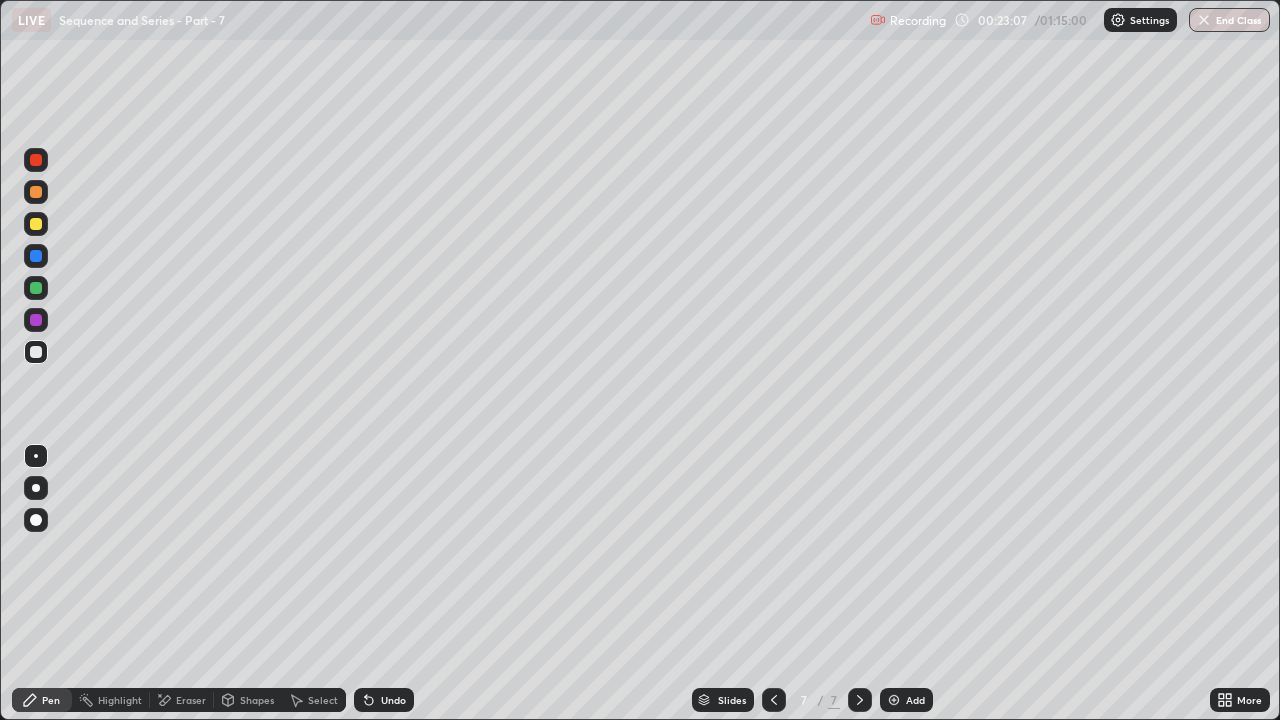 click on "Add" at bounding box center (906, 700) 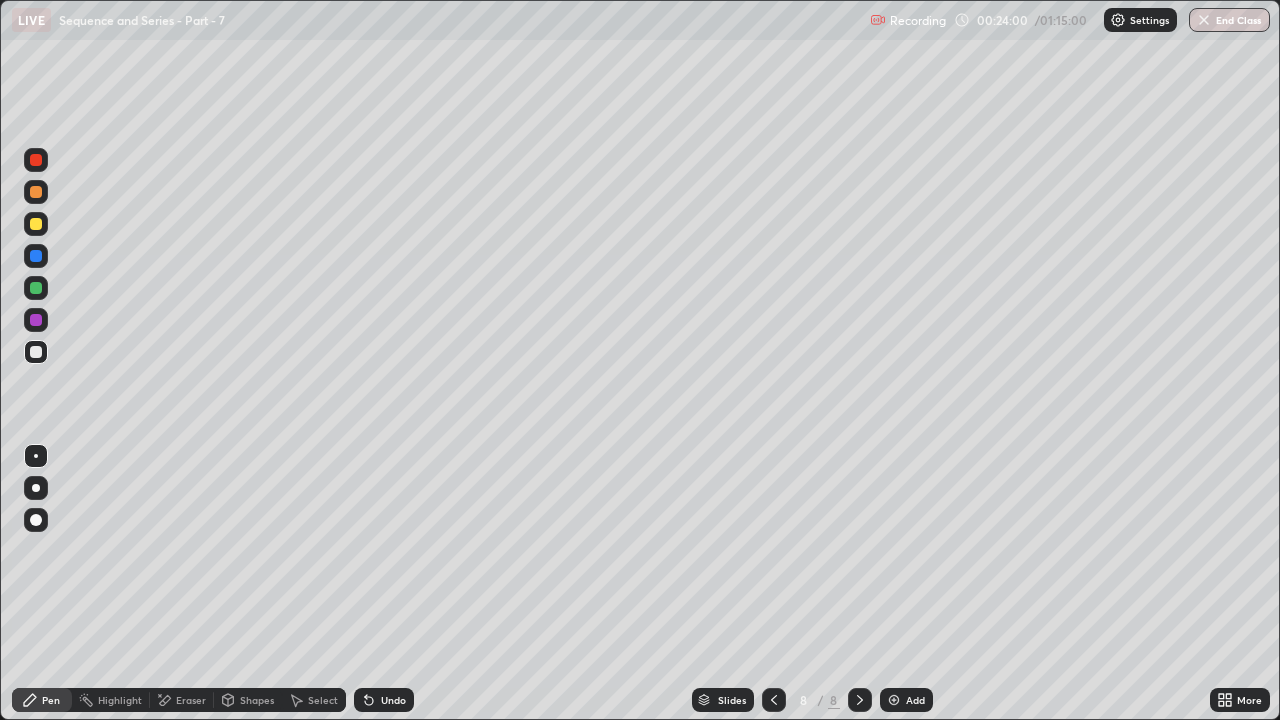 click 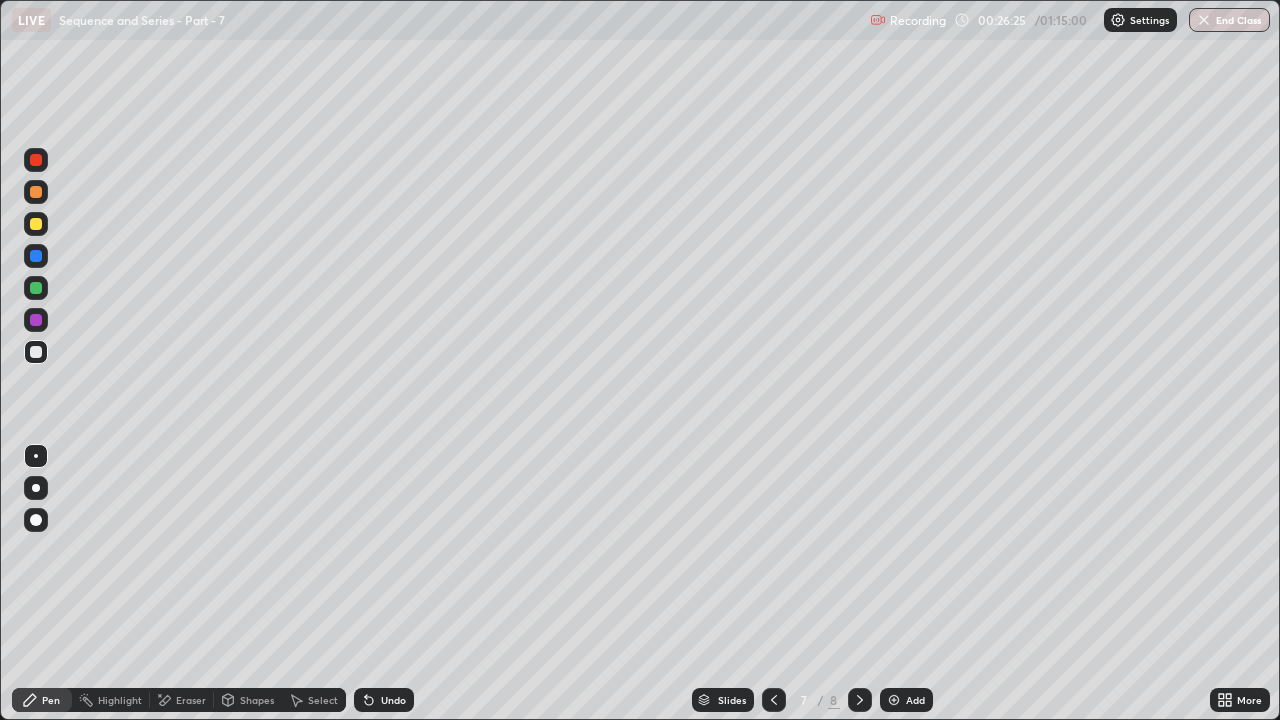 click 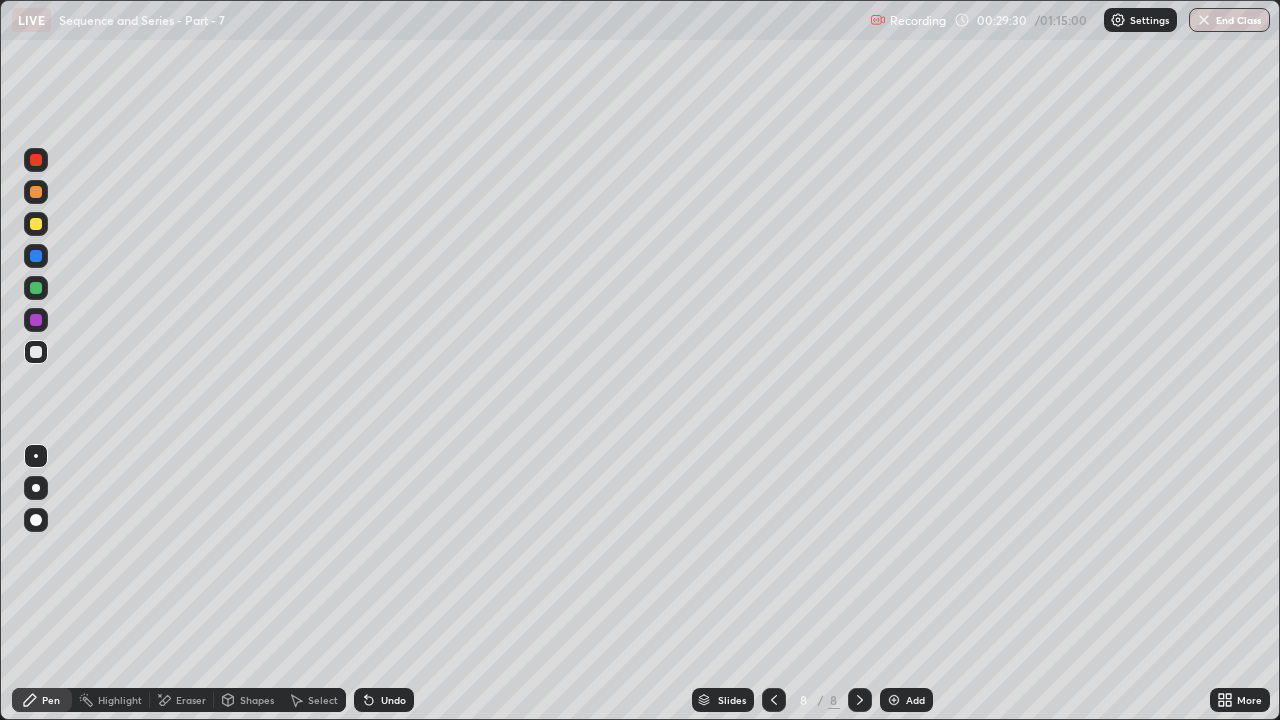 click at bounding box center [36, 288] 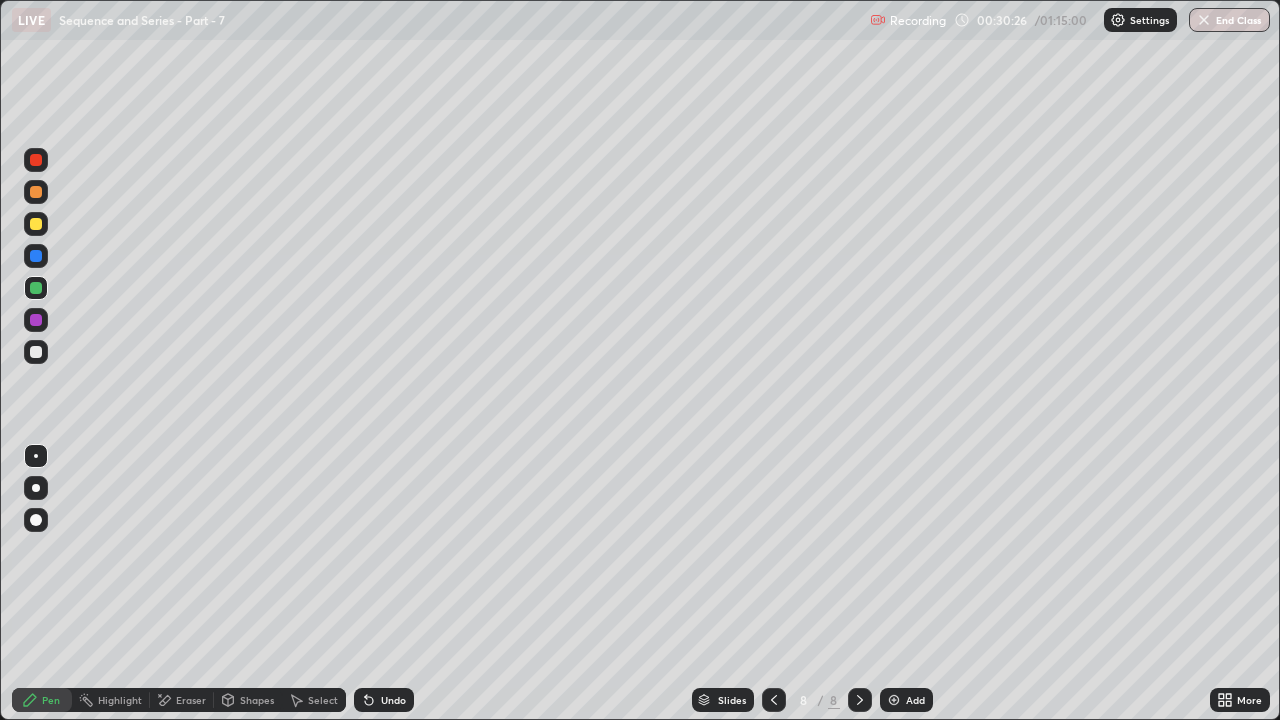 click at bounding box center (894, 700) 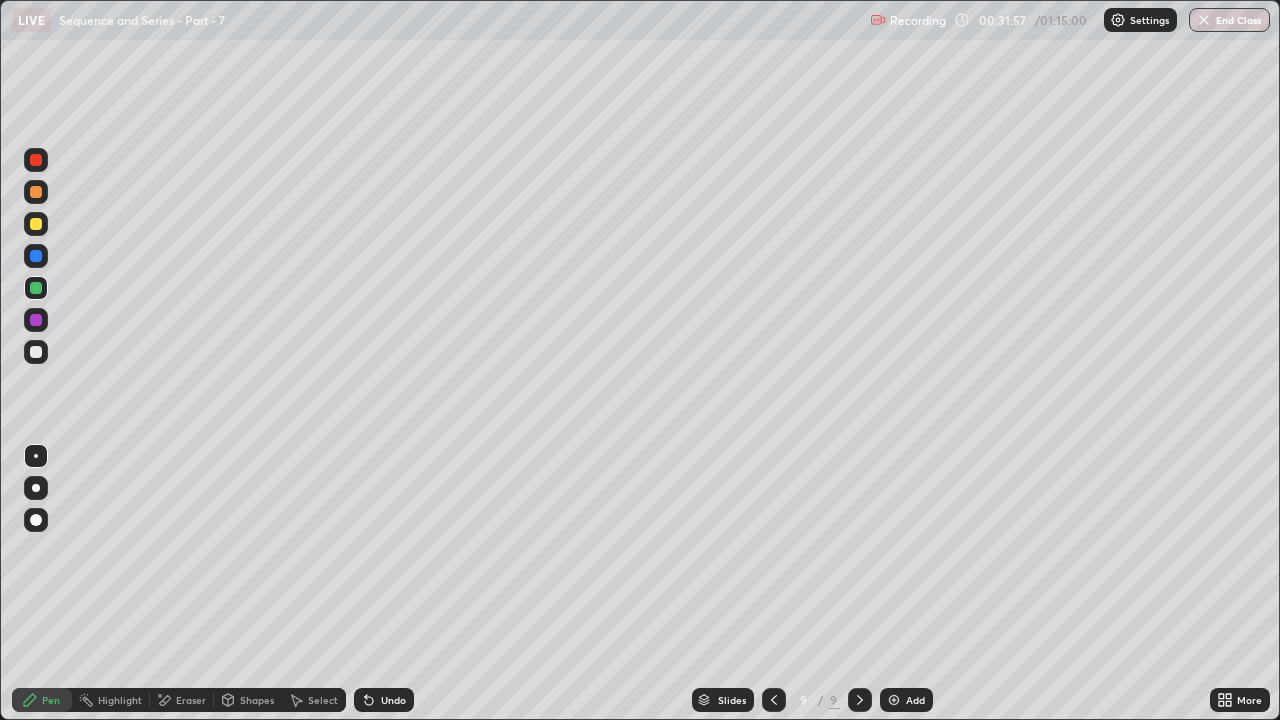 click on "Add" at bounding box center [915, 700] 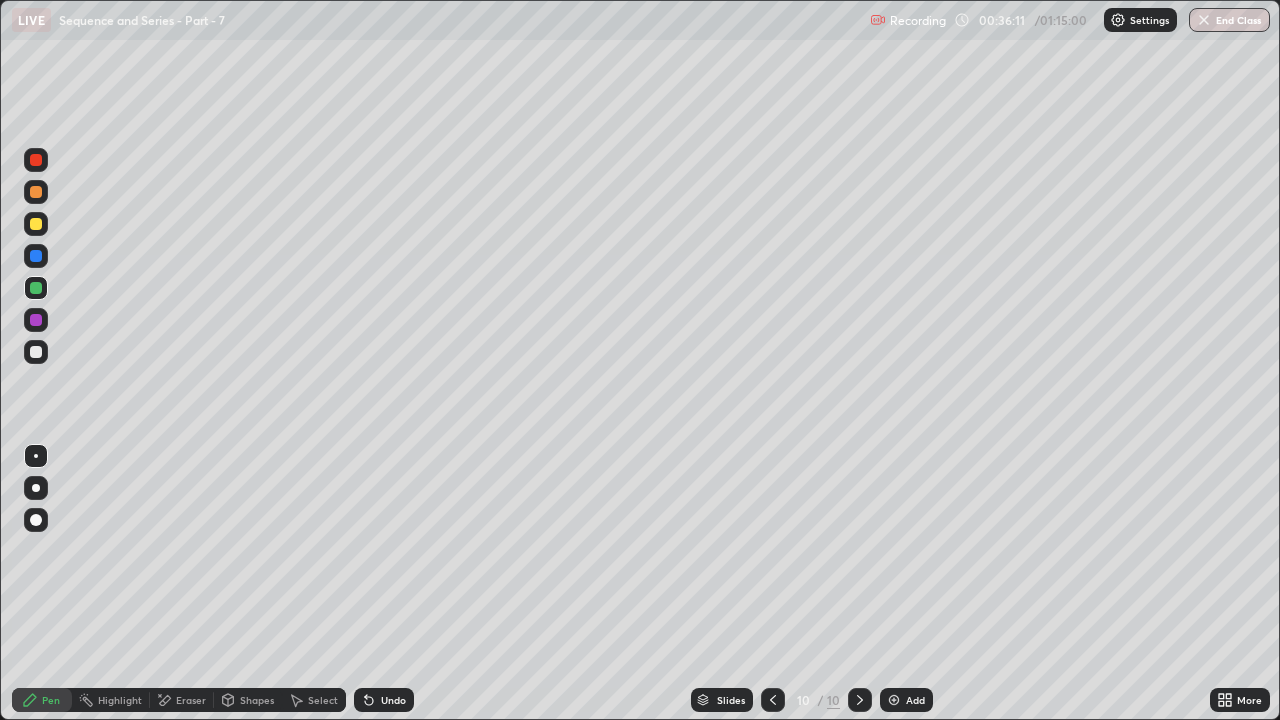 click on "Undo" at bounding box center [384, 700] 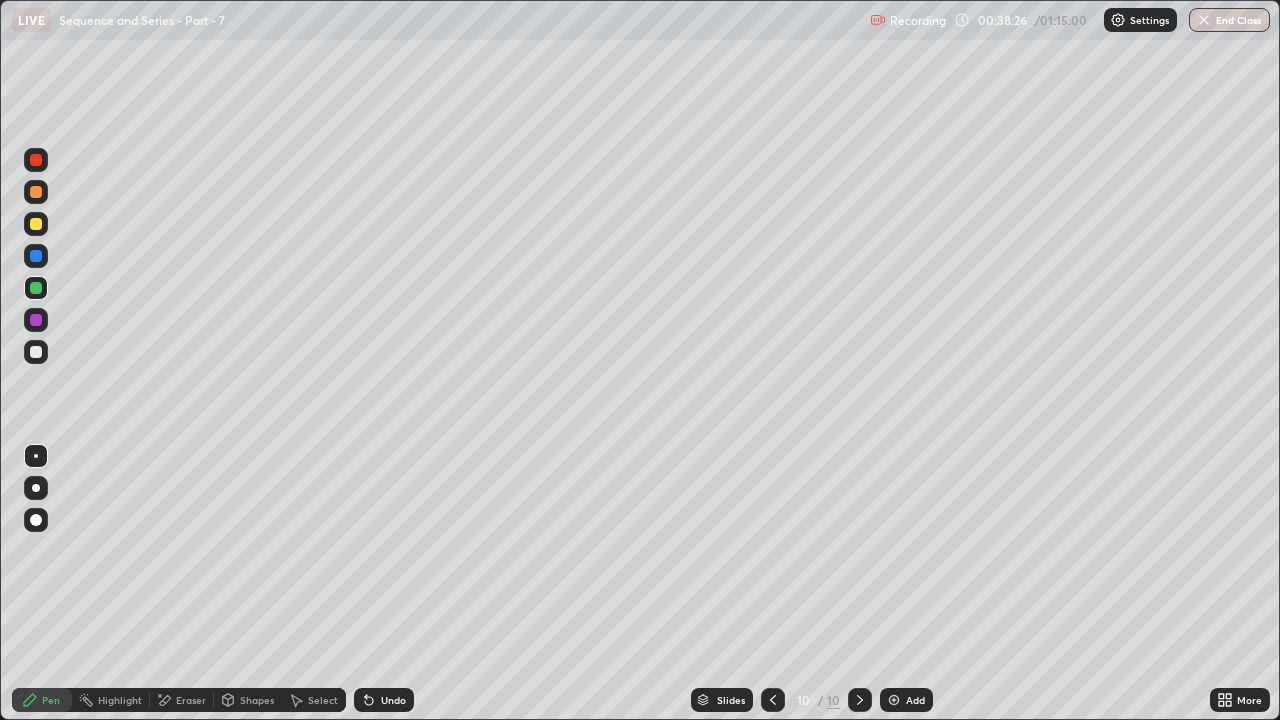 click on "Add" at bounding box center [915, 700] 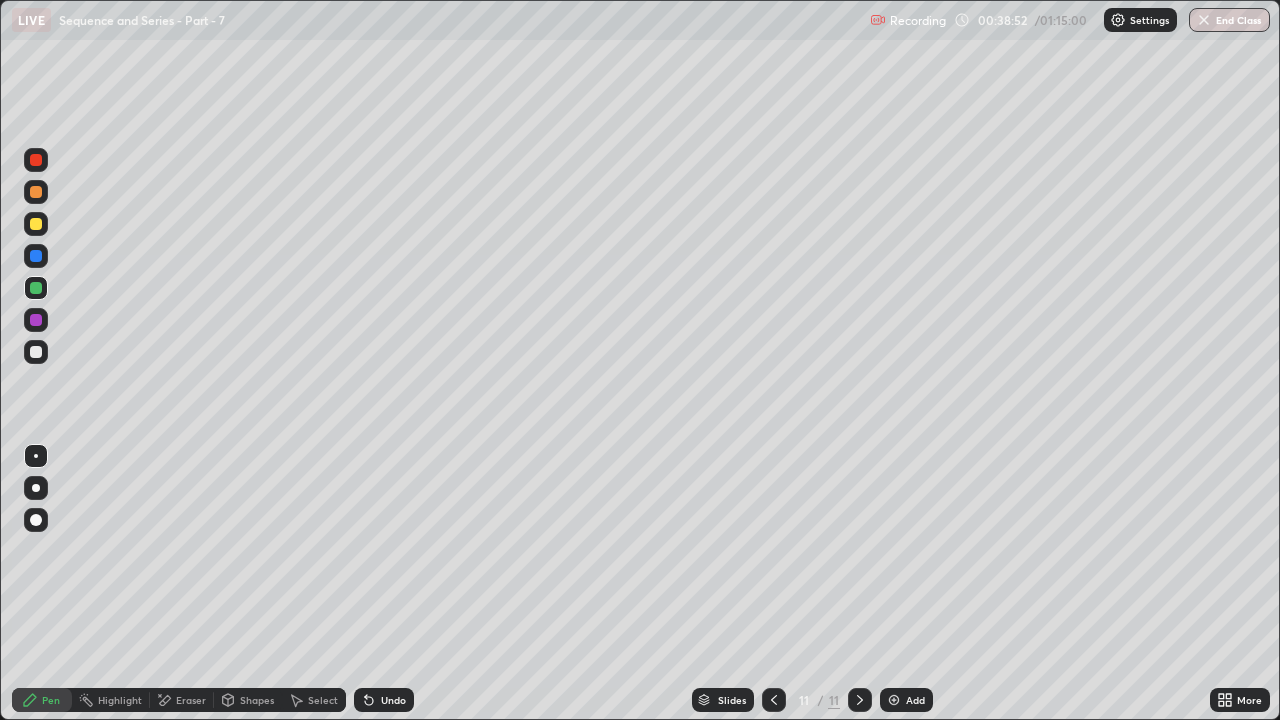 click on "Eraser" at bounding box center (191, 700) 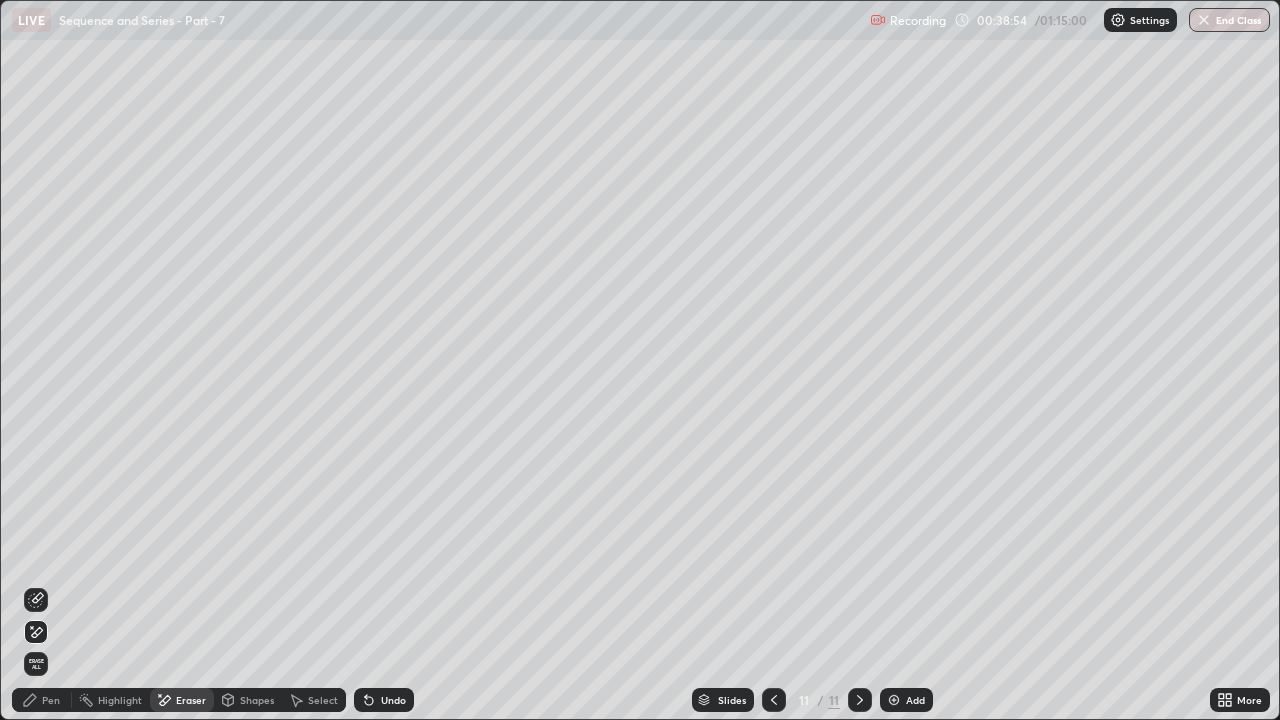click on "Pen" at bounding box center (42, 700) 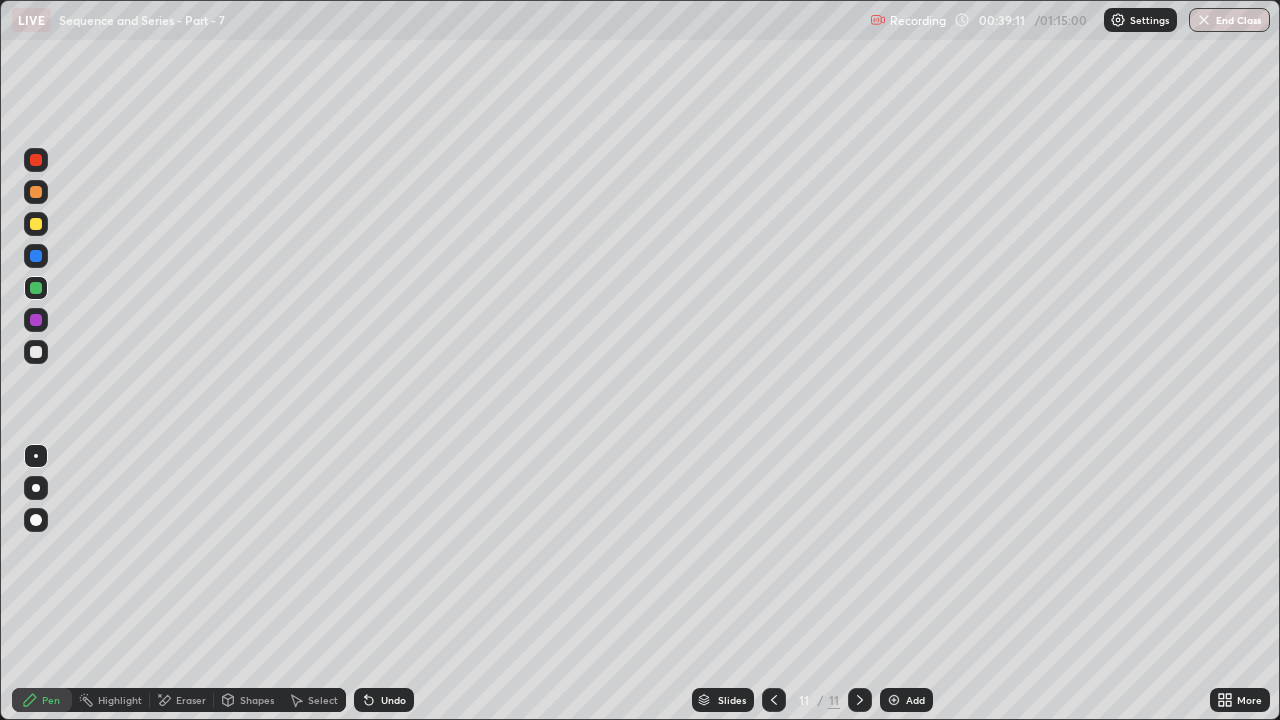 click on "Undo" at bounding box center [393, 700] 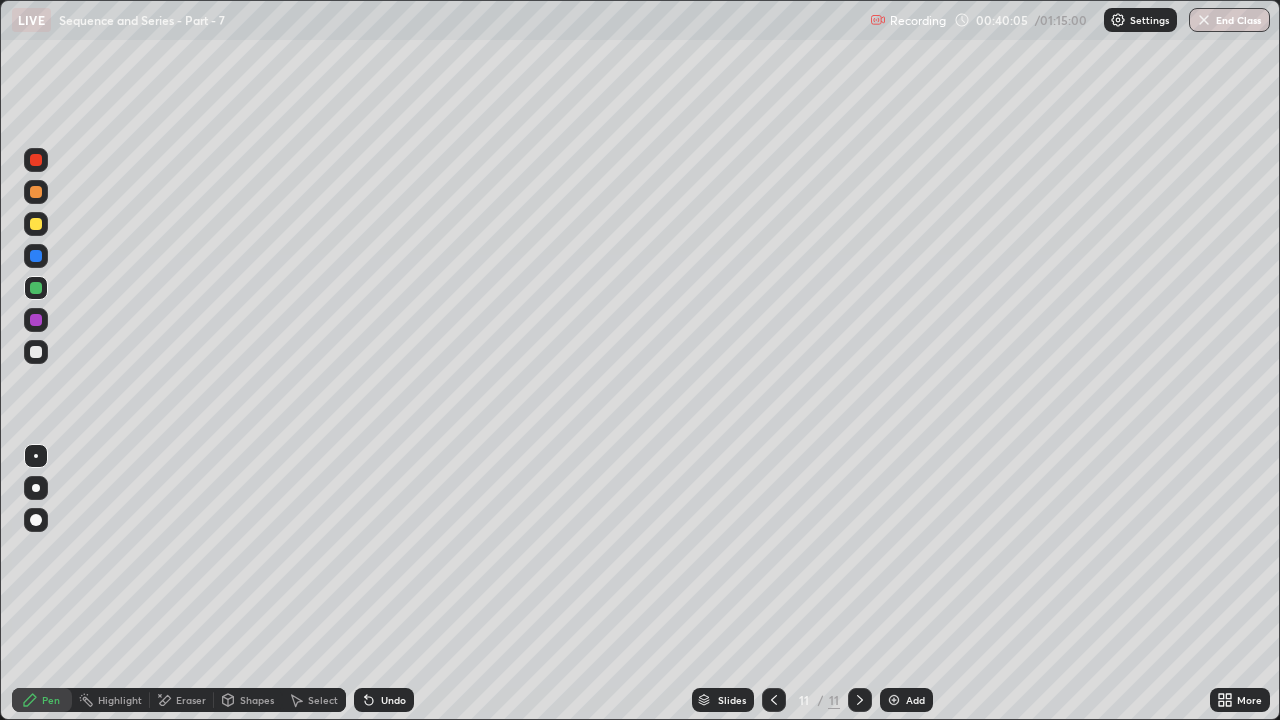 click on "Undo" at bounding box center [393, 700] 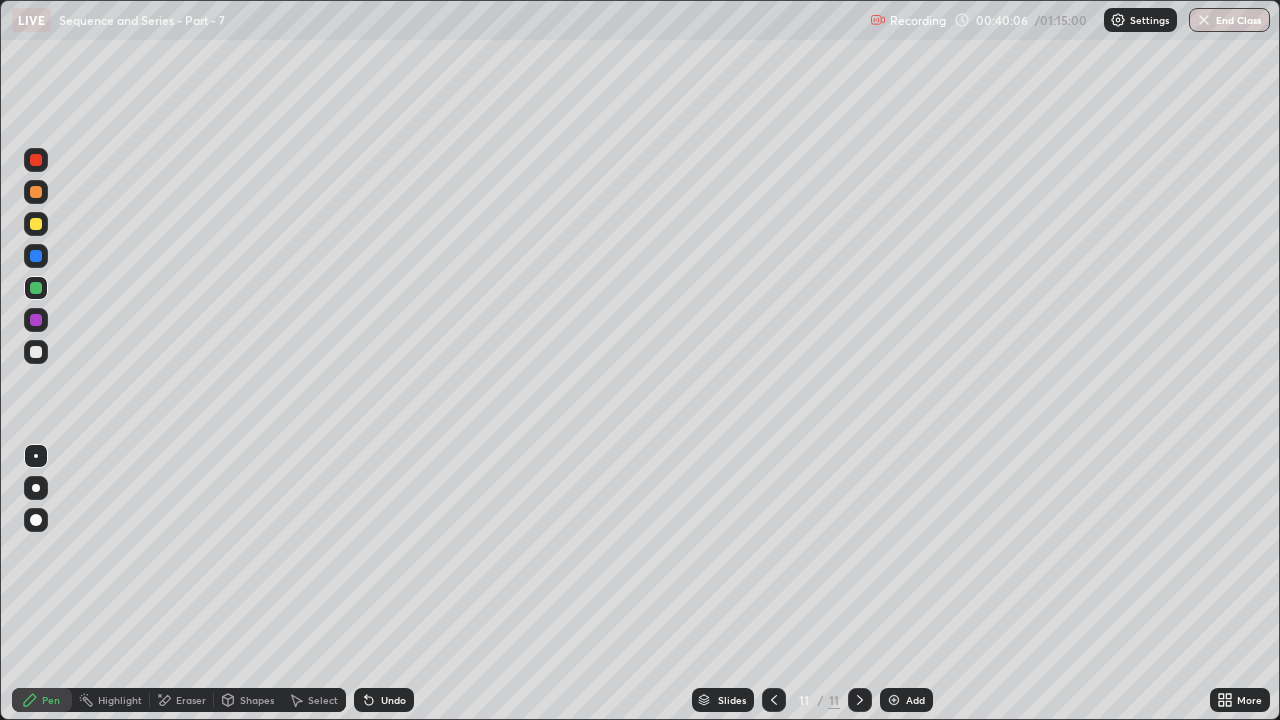 click on "Undo" at bounding box center (393, 700) 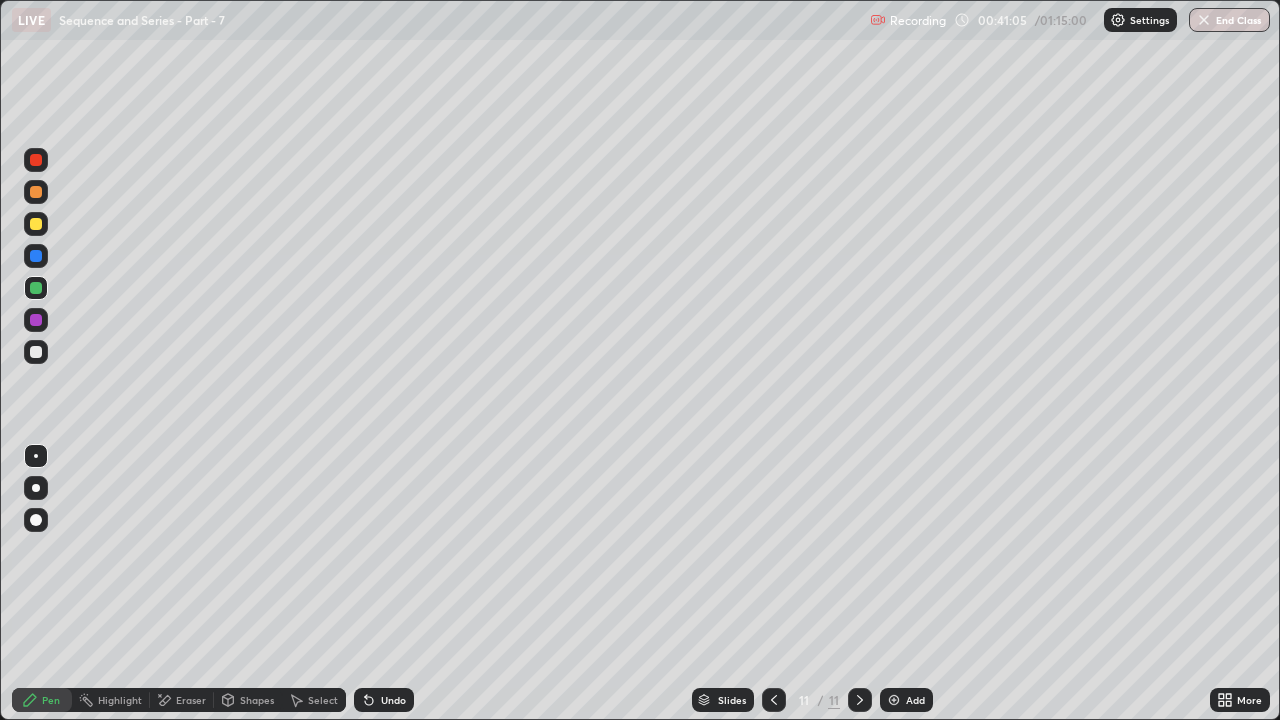 click at bounding box center (894, 700) 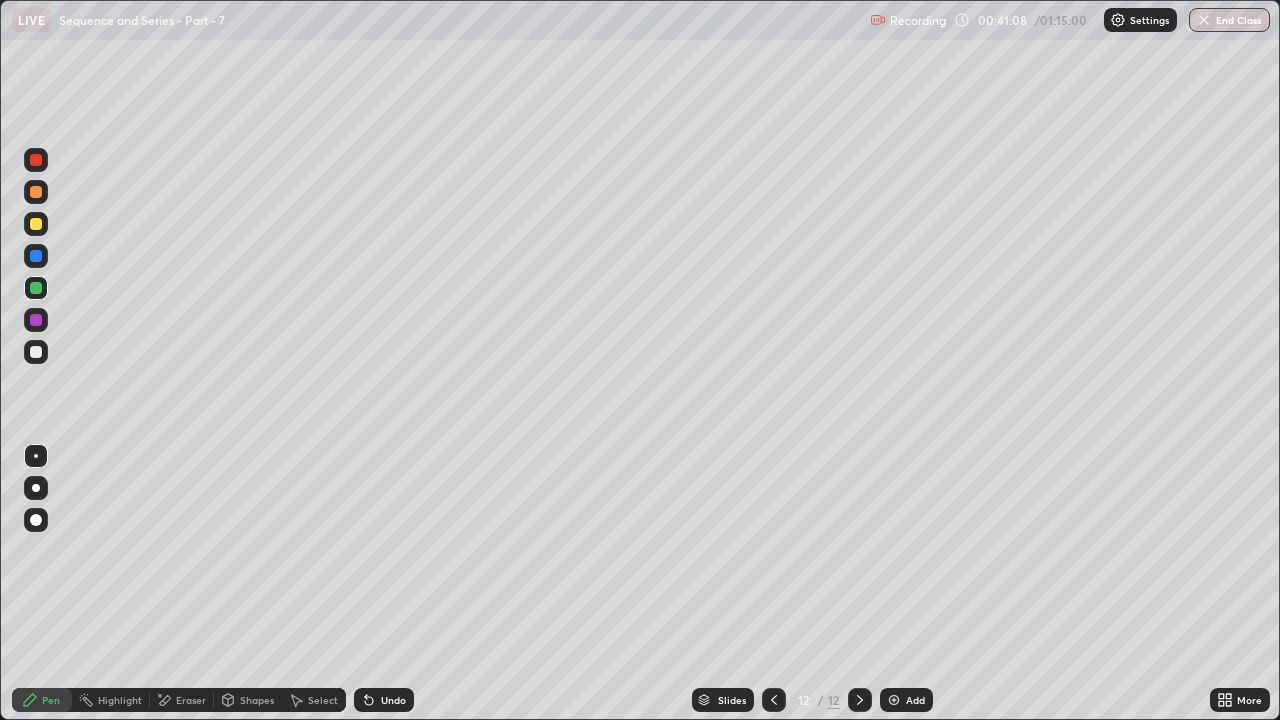 click at bounding box center (774, 700) 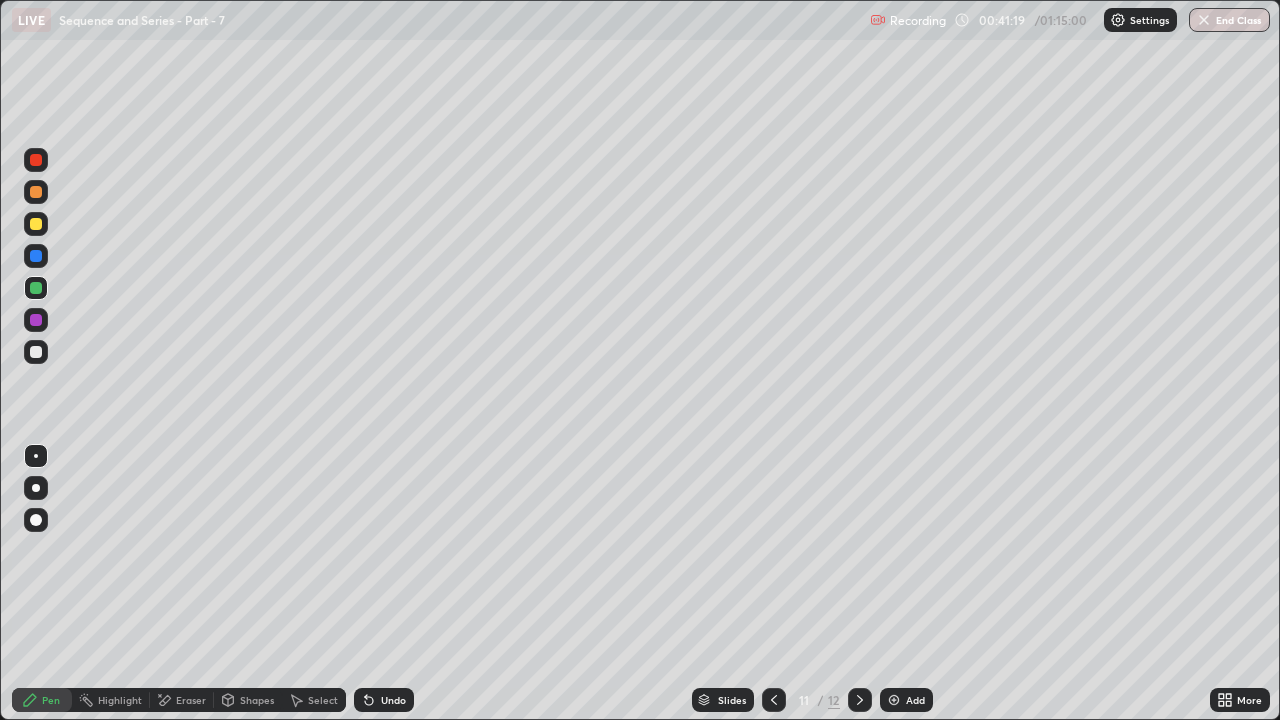click 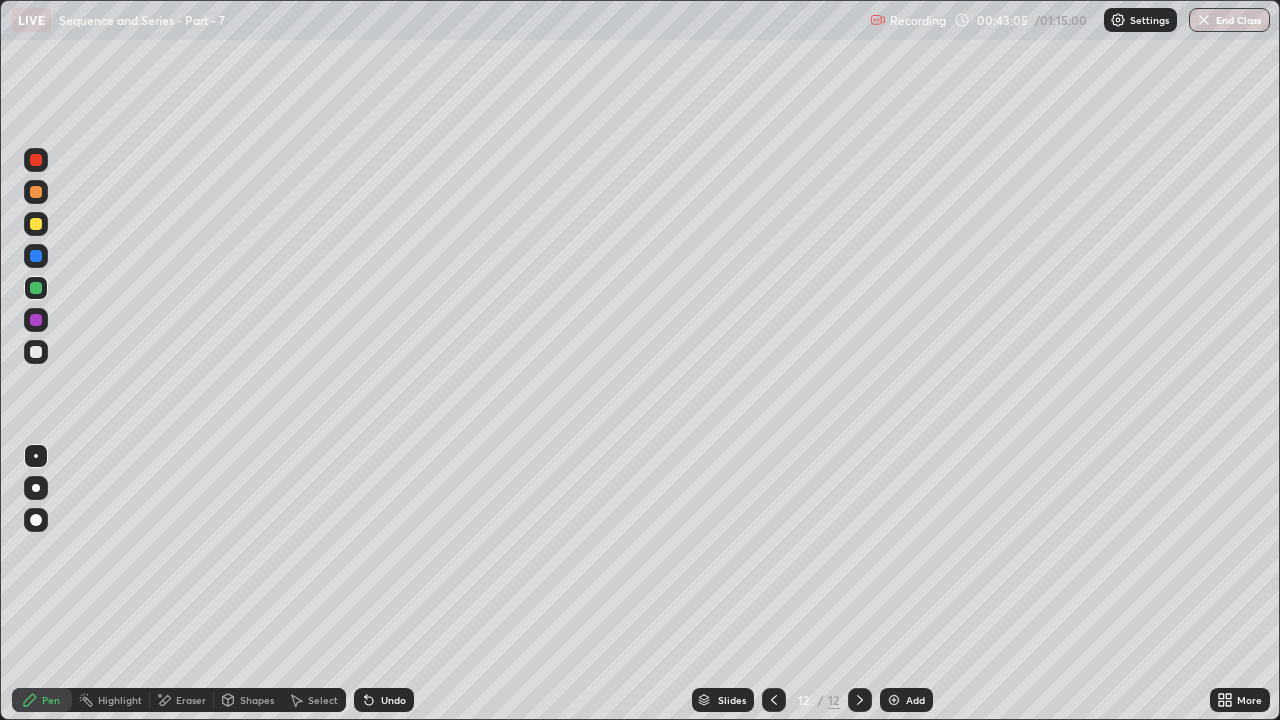 click on "Undo" at bounding box center (393, 700) 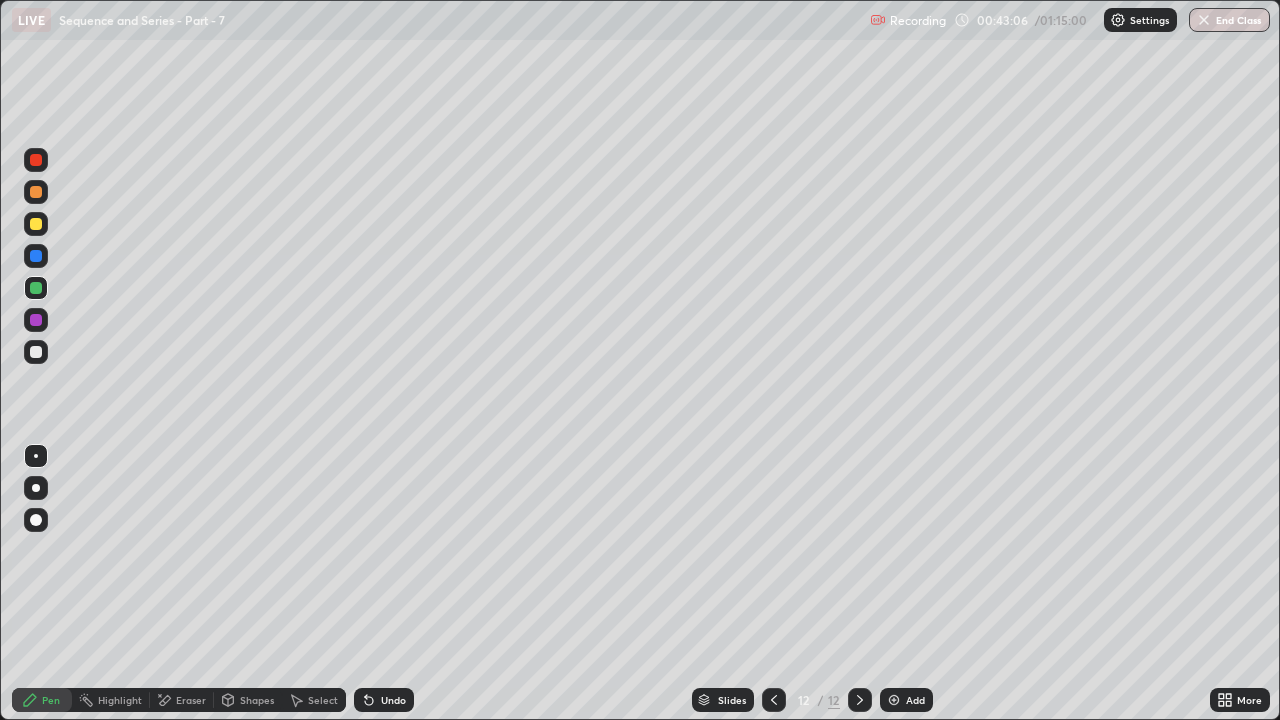 click on "Undo" at bounding box center [384, 700] 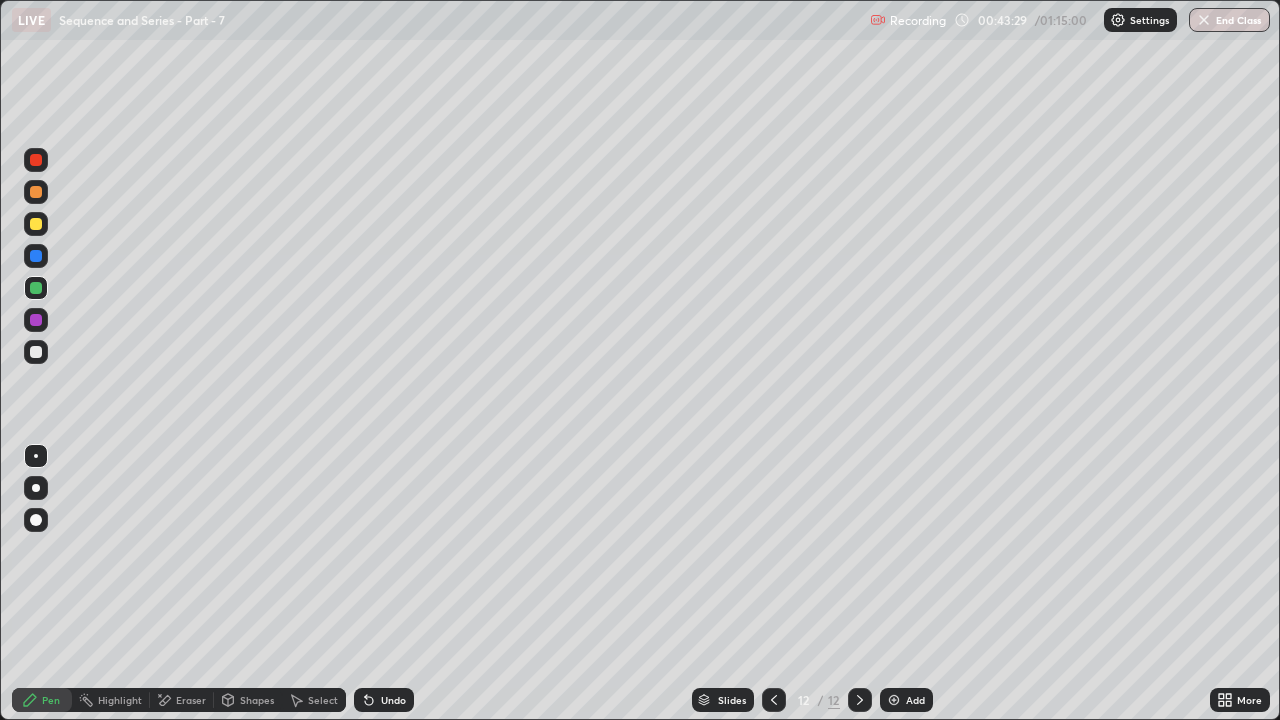 click 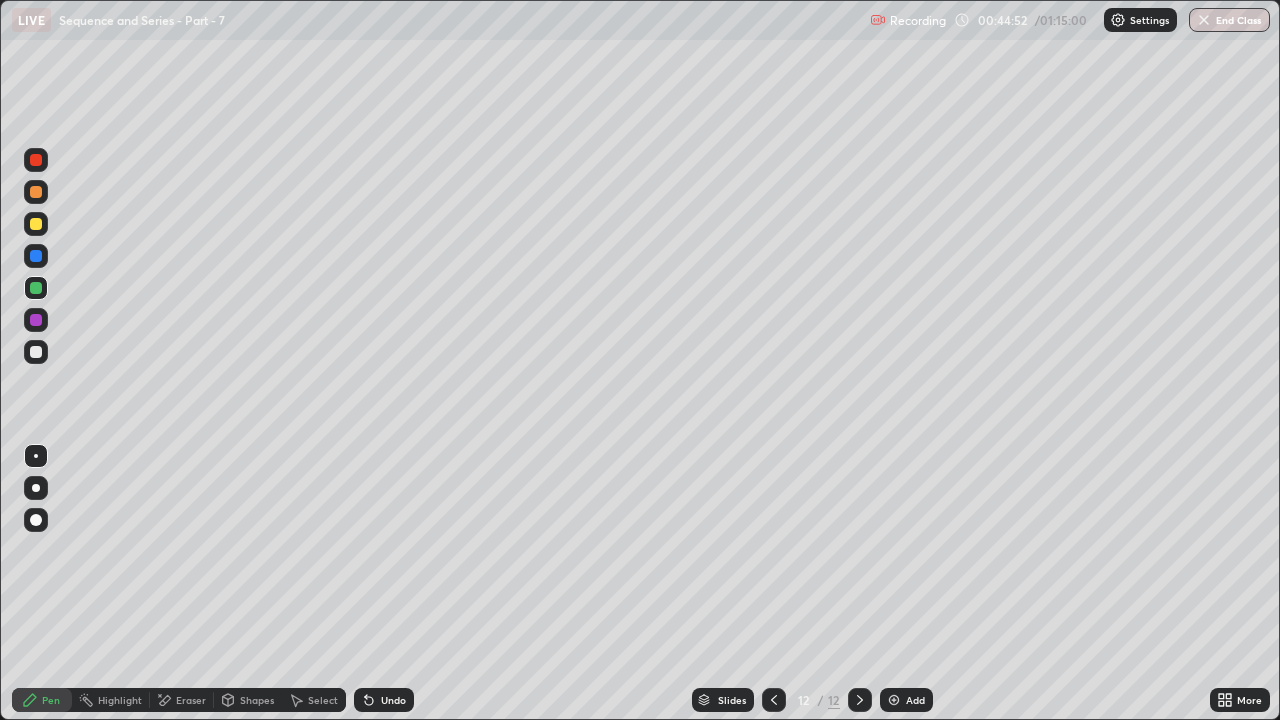click at bounding box center (894, 700) 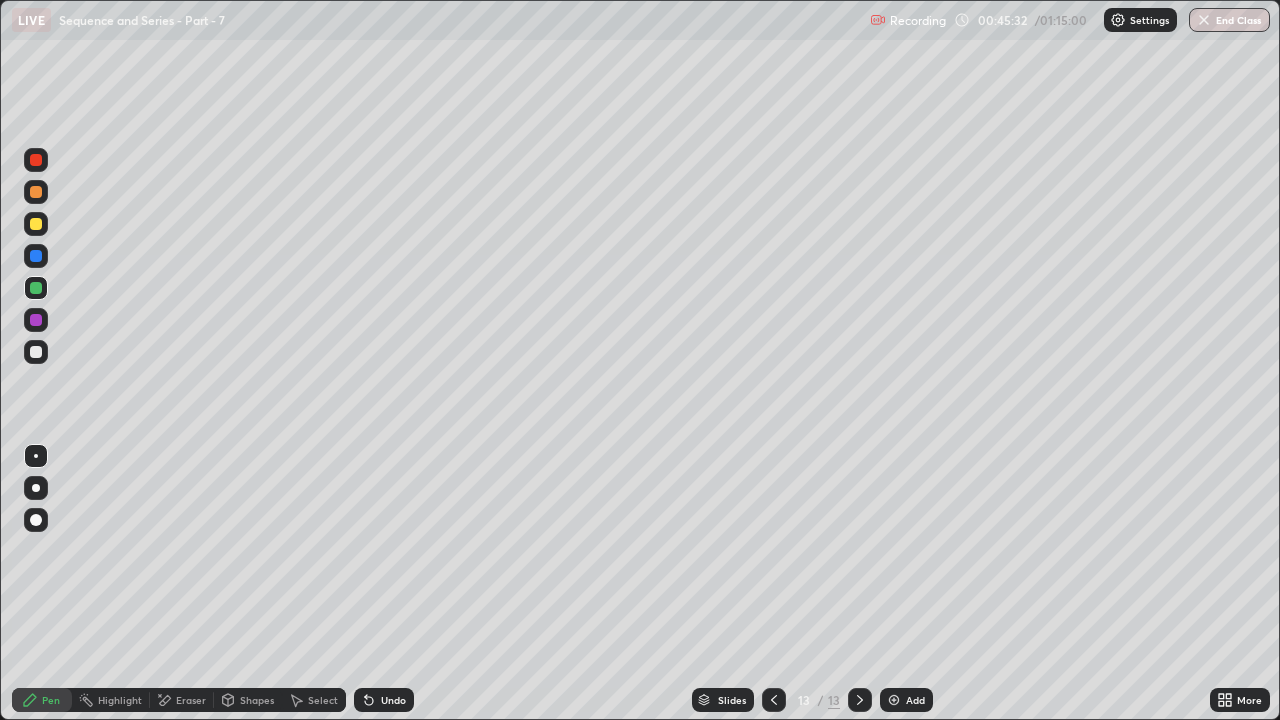 click on "Undo" at bounding box center [384, 700] 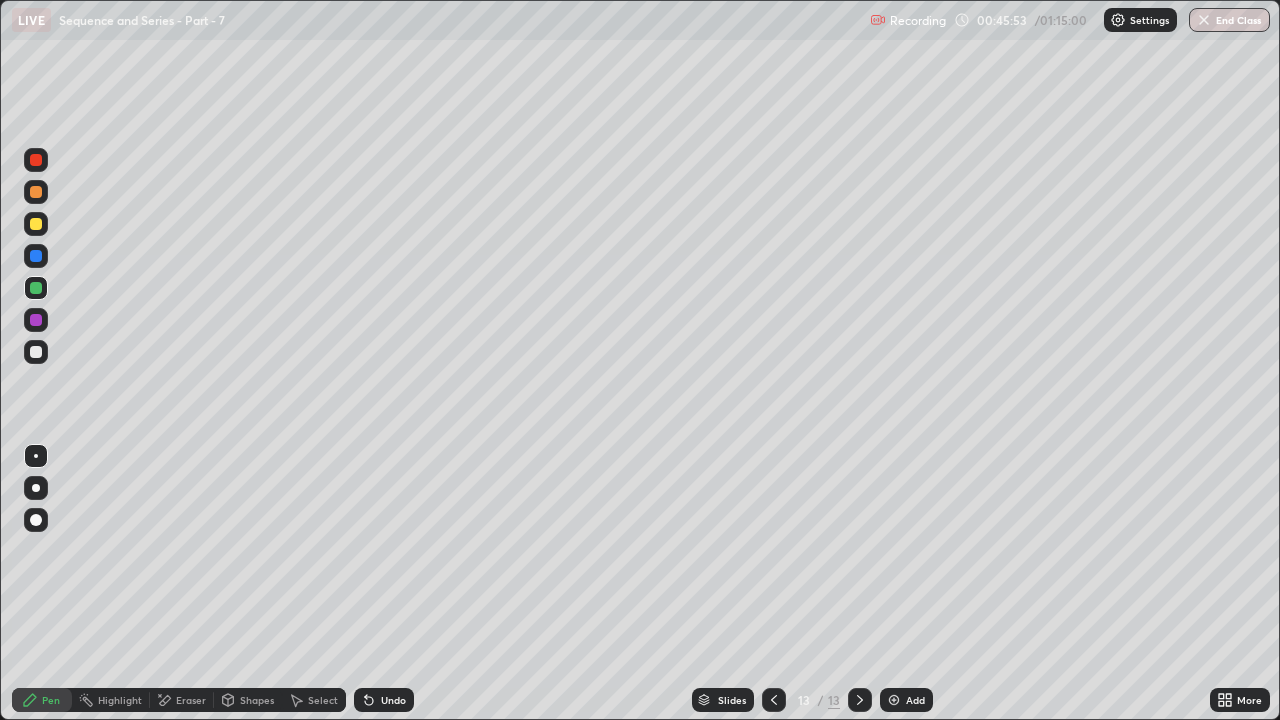 click on "Undo" at bounding box center (384, 700) 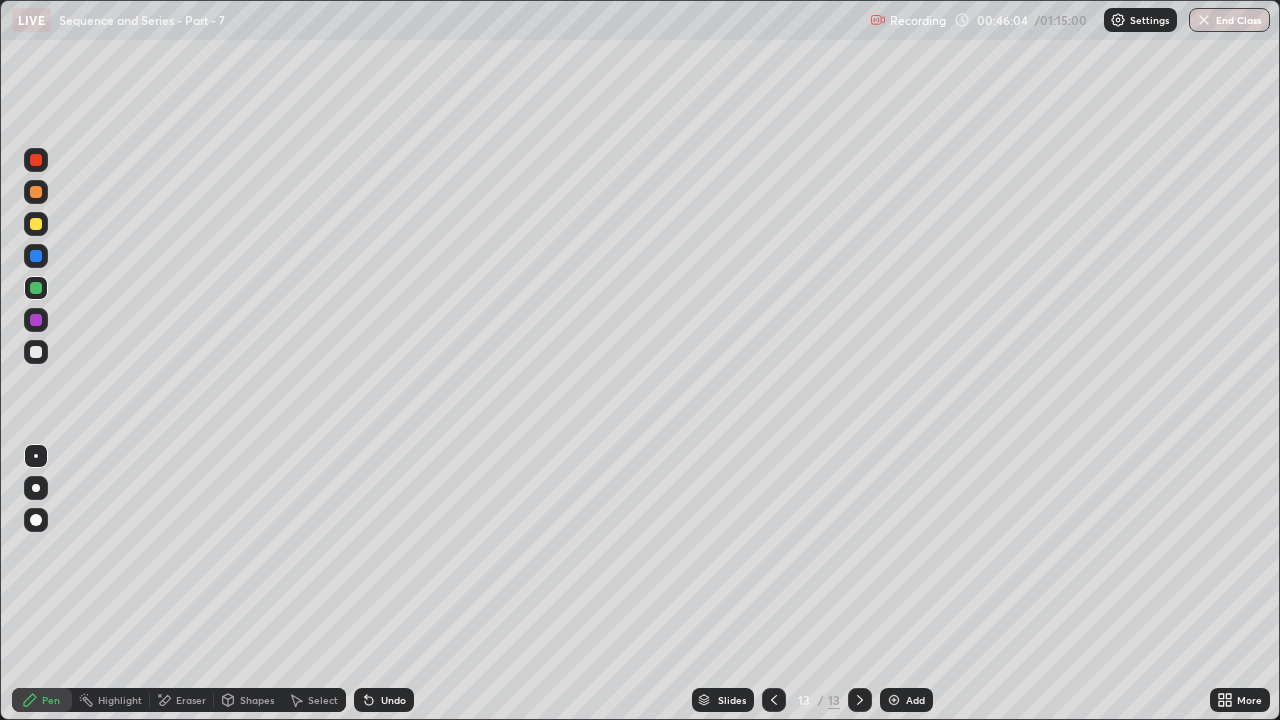 click on "Undo" at bounding box center (393, 700) 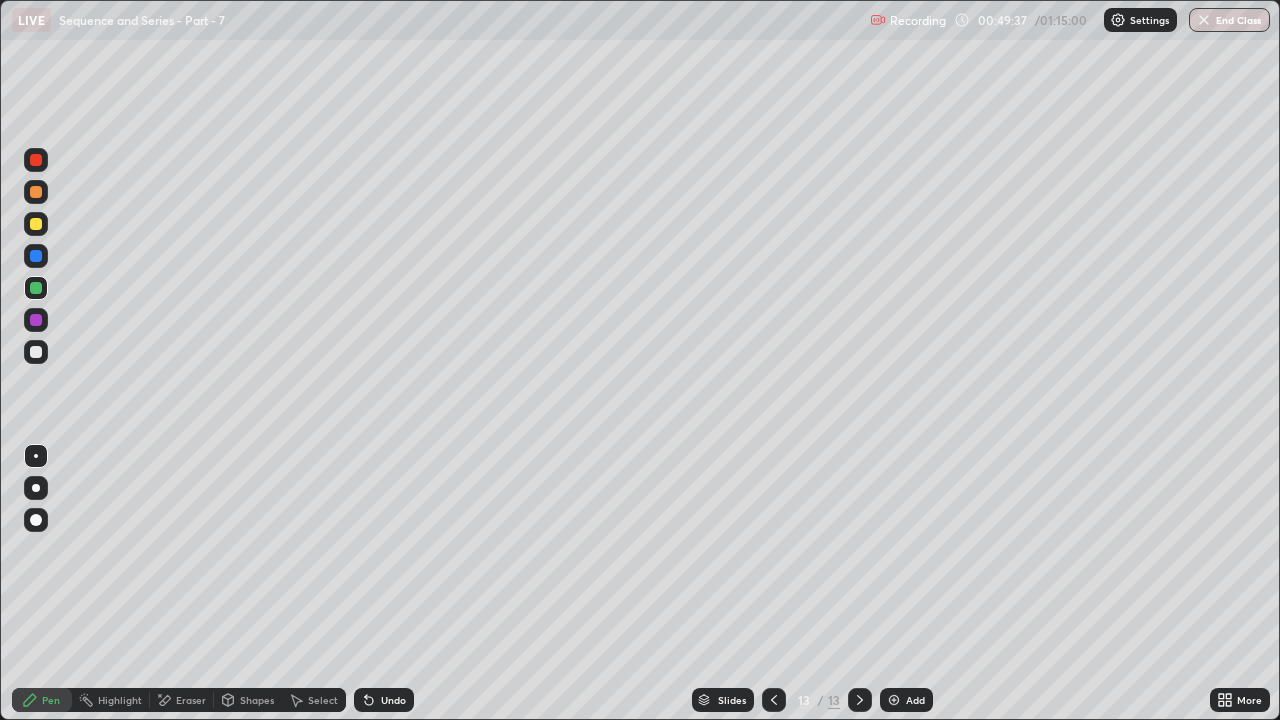 click on "Undo" at bounding box center [384, 700] 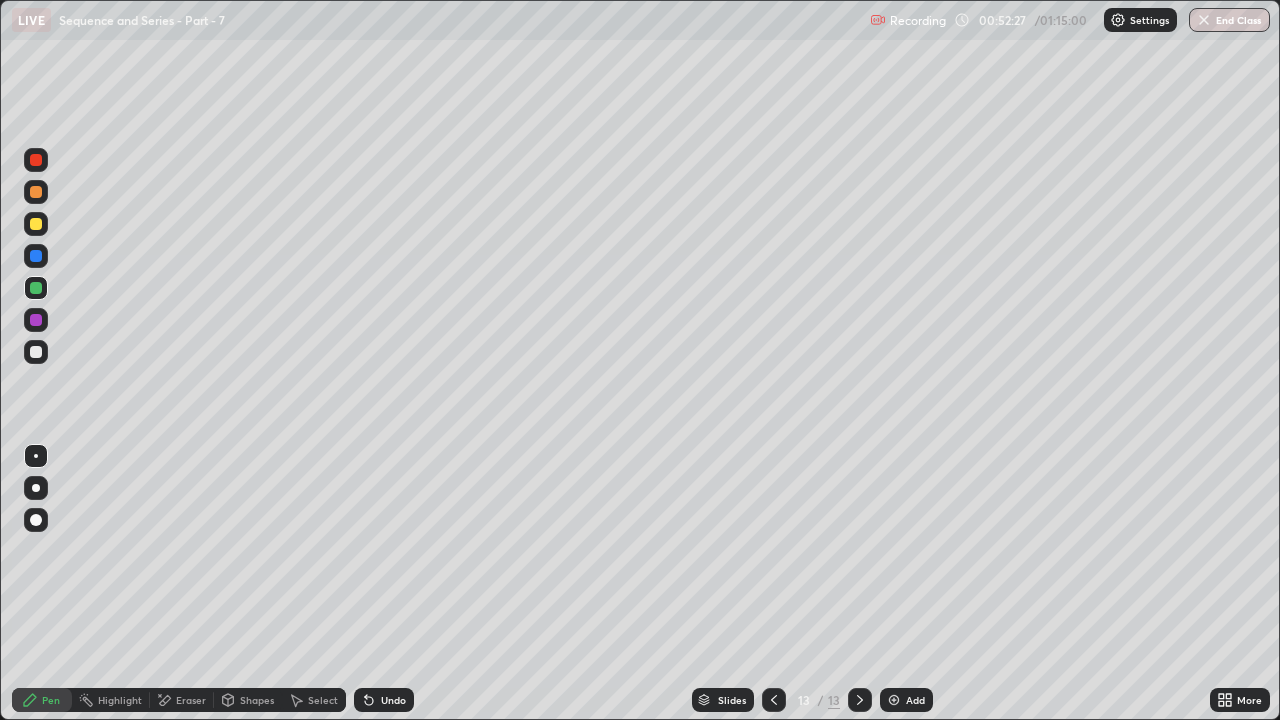 click at bounding box center [894, 700] 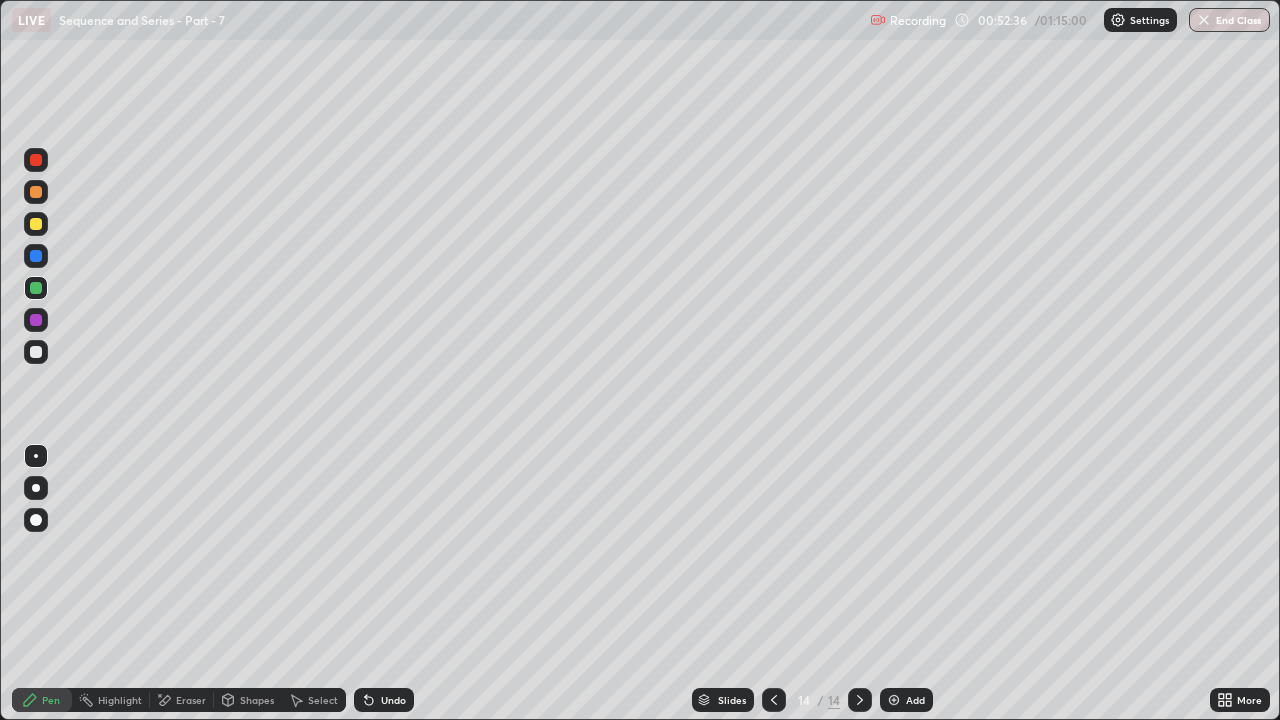 click on "Undo" at bounding box center (384, 700) 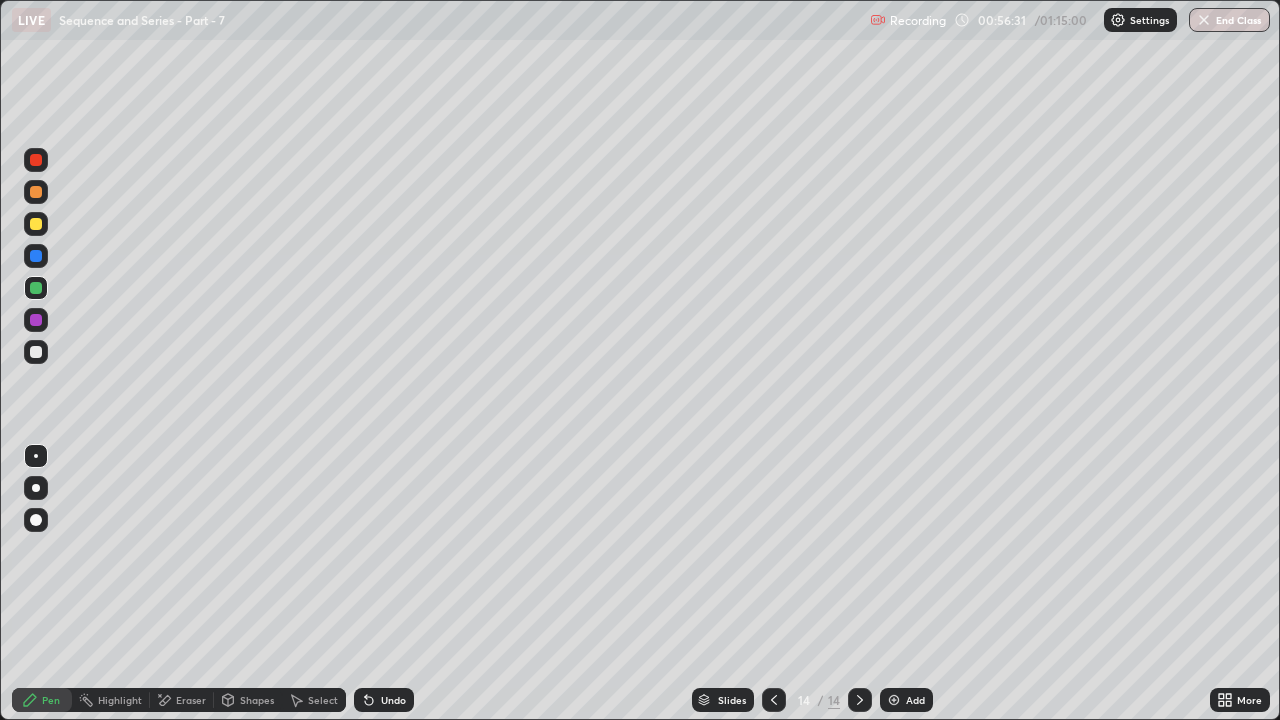 click on "Undo" at bounding box center [393, 700] 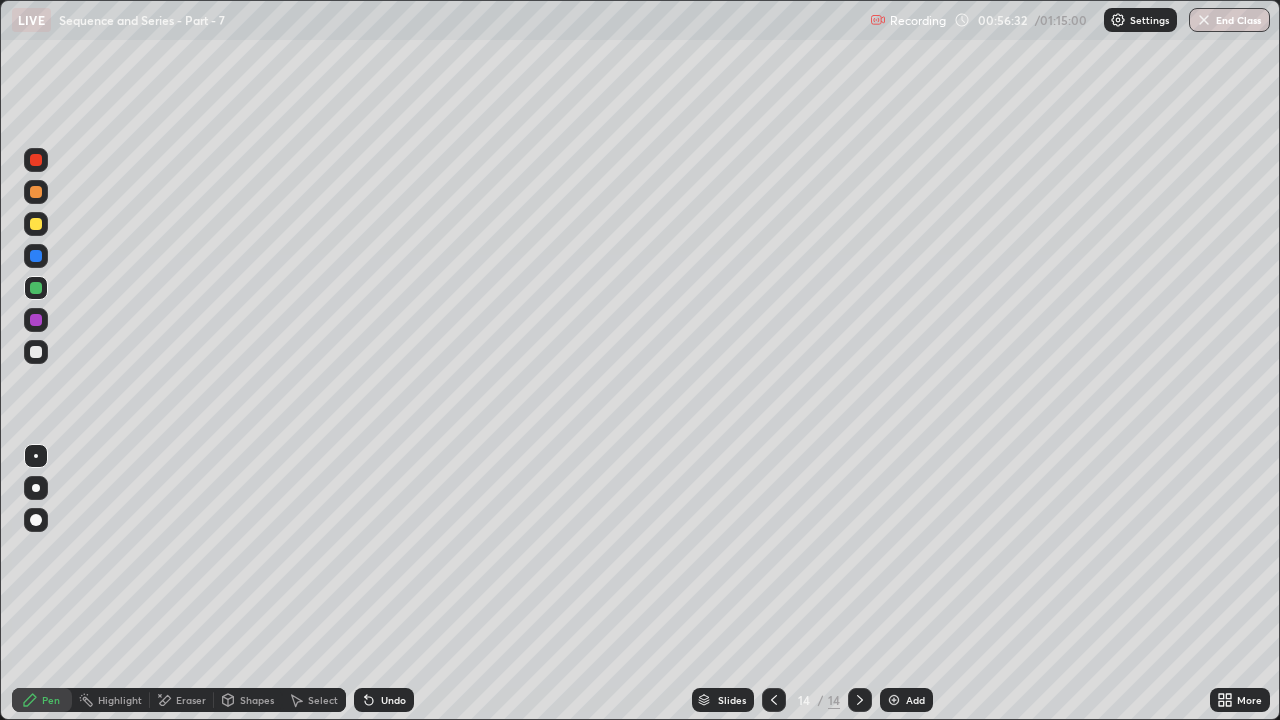 click on "Undo" at bounding box center (384, 700) 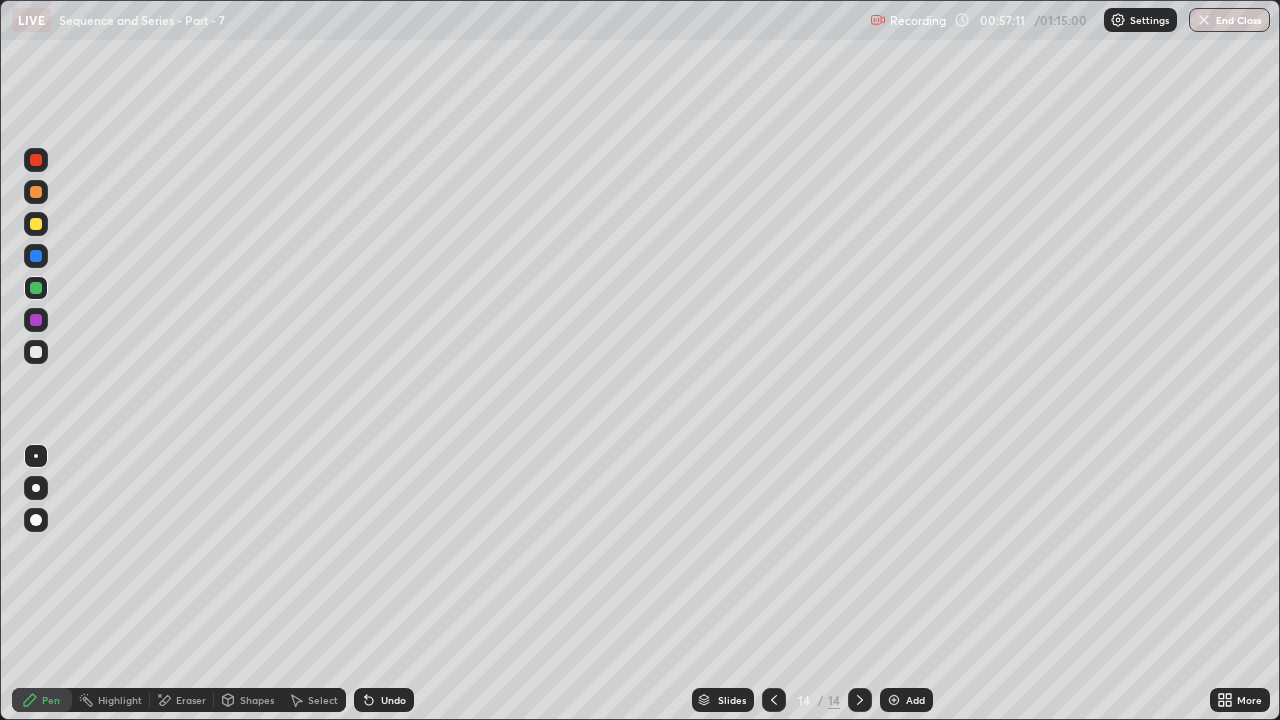 click at bounding box center (894, 700) 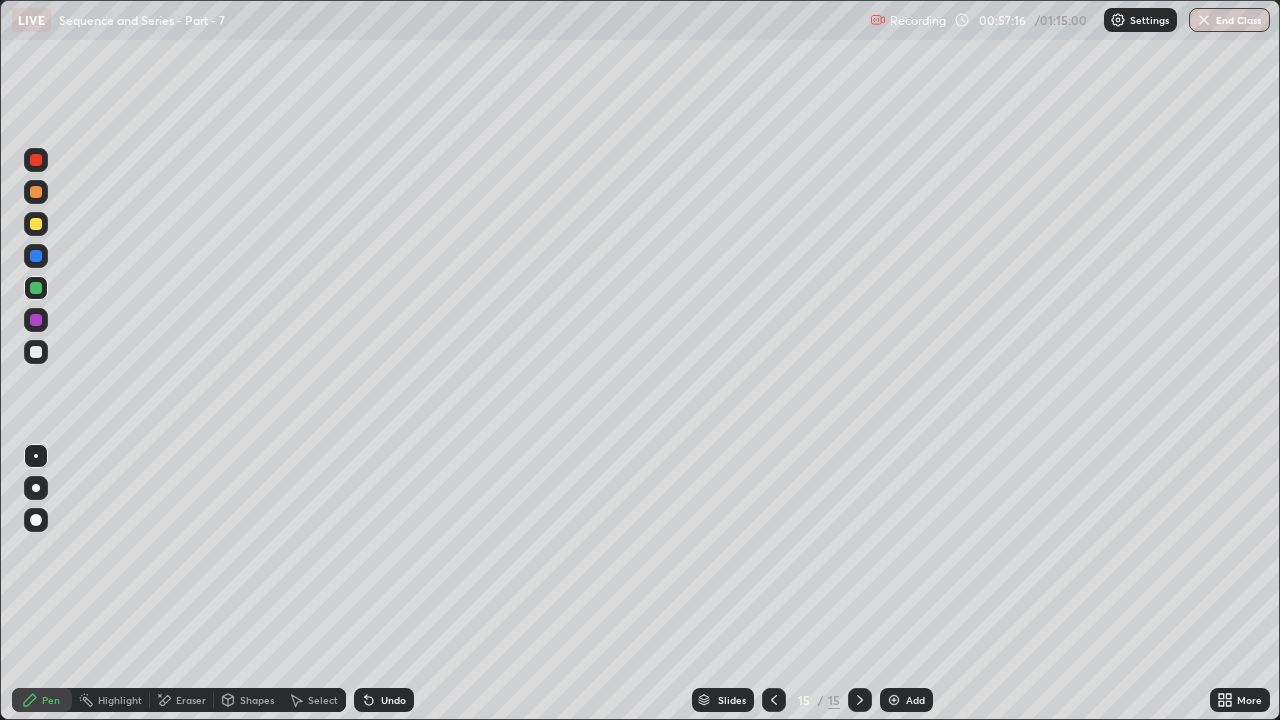 click at bounding box center [774, 700] 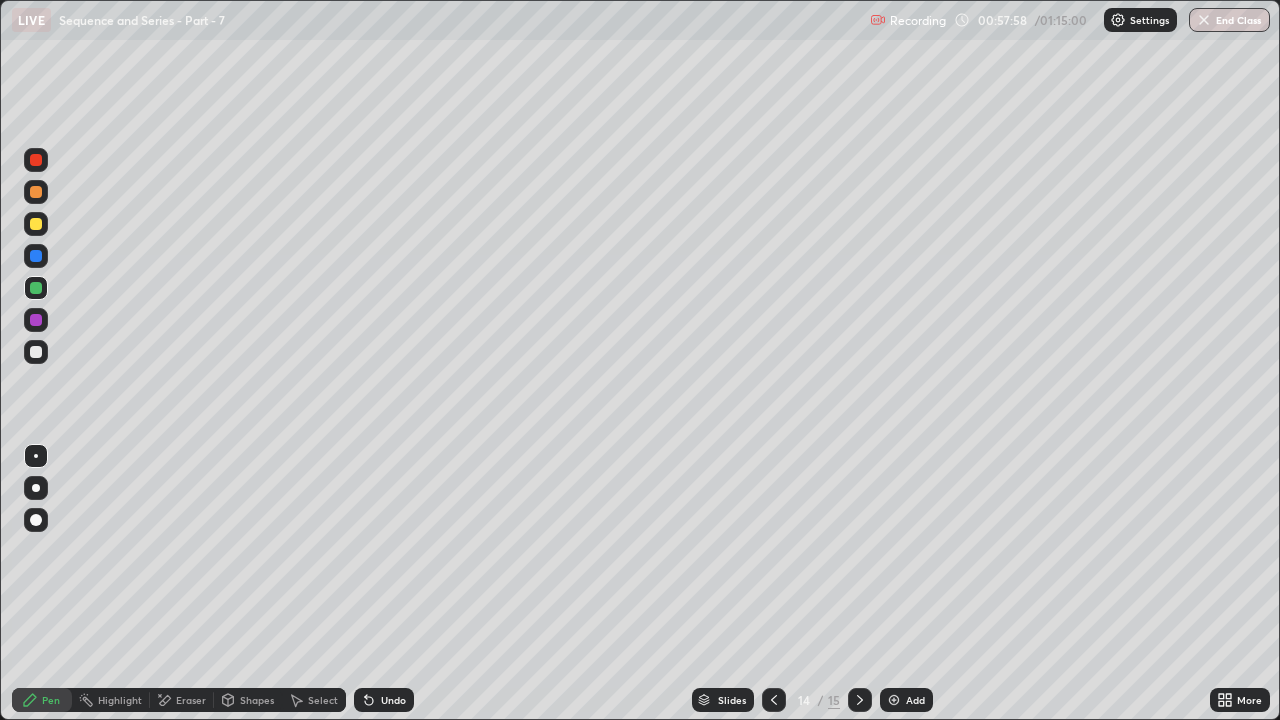 click 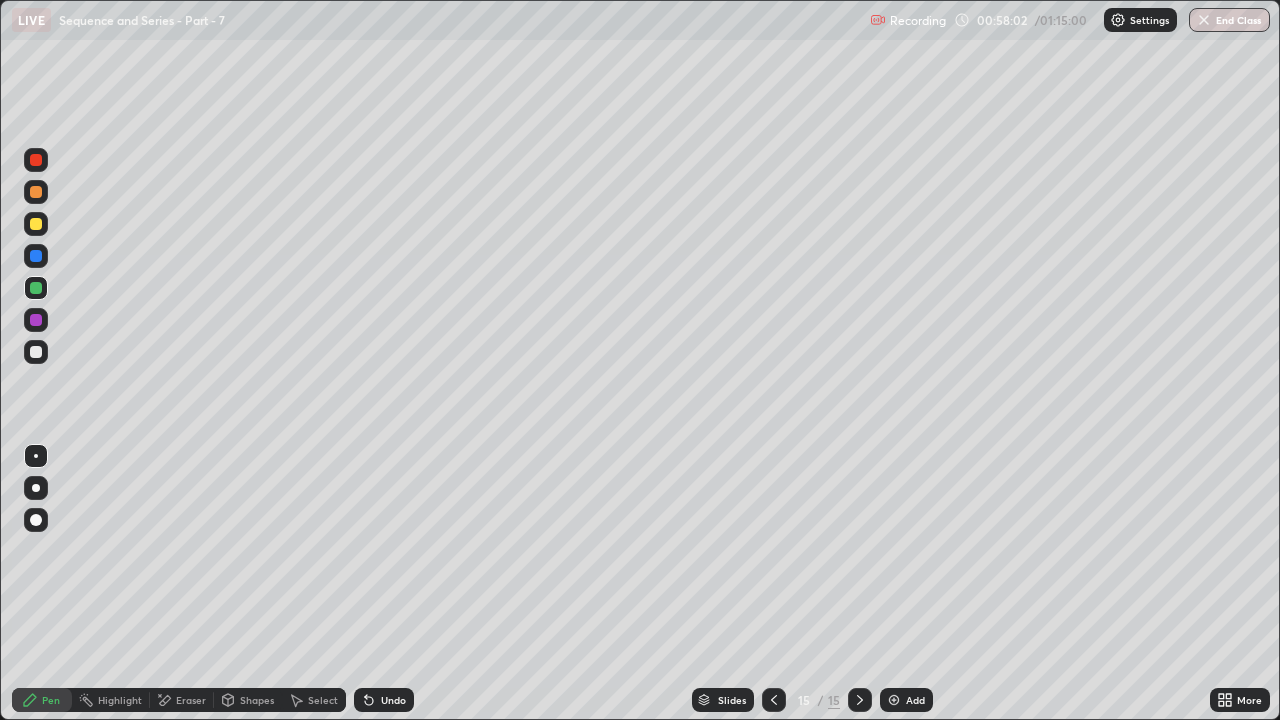 click on "Shapes" at bounding box center [257, 700] 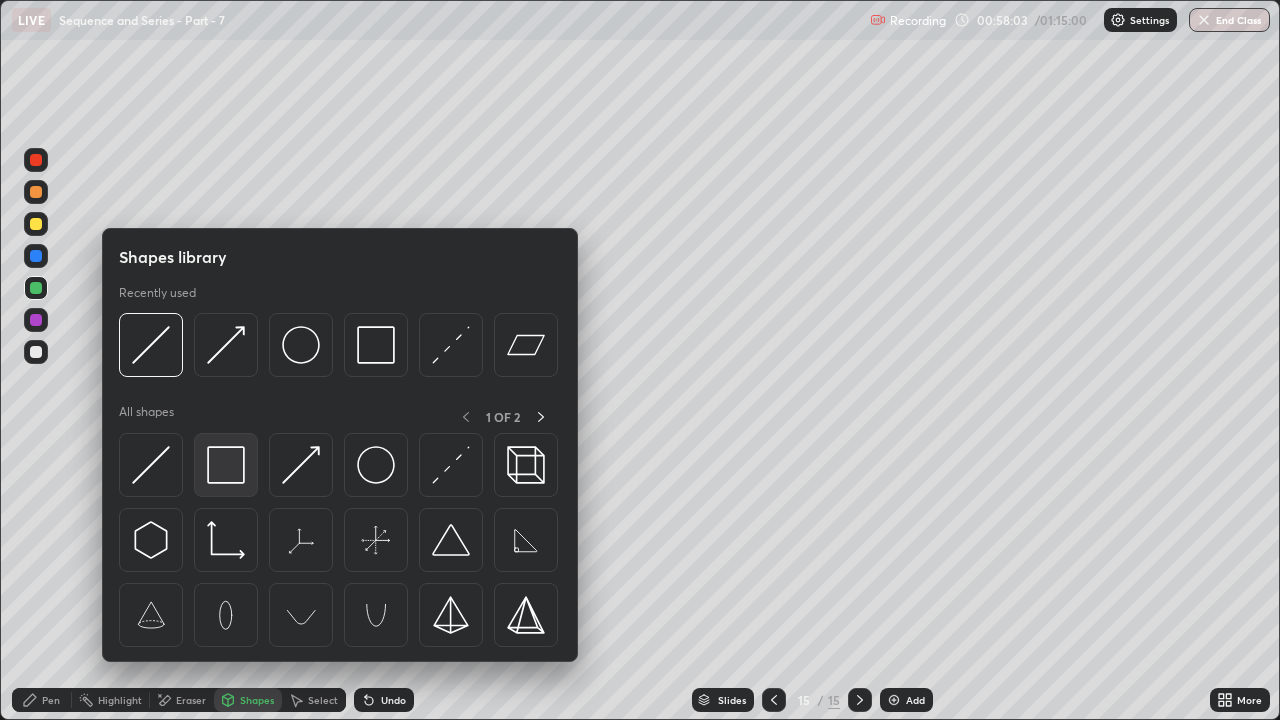 click at bounding box center (226, 465) 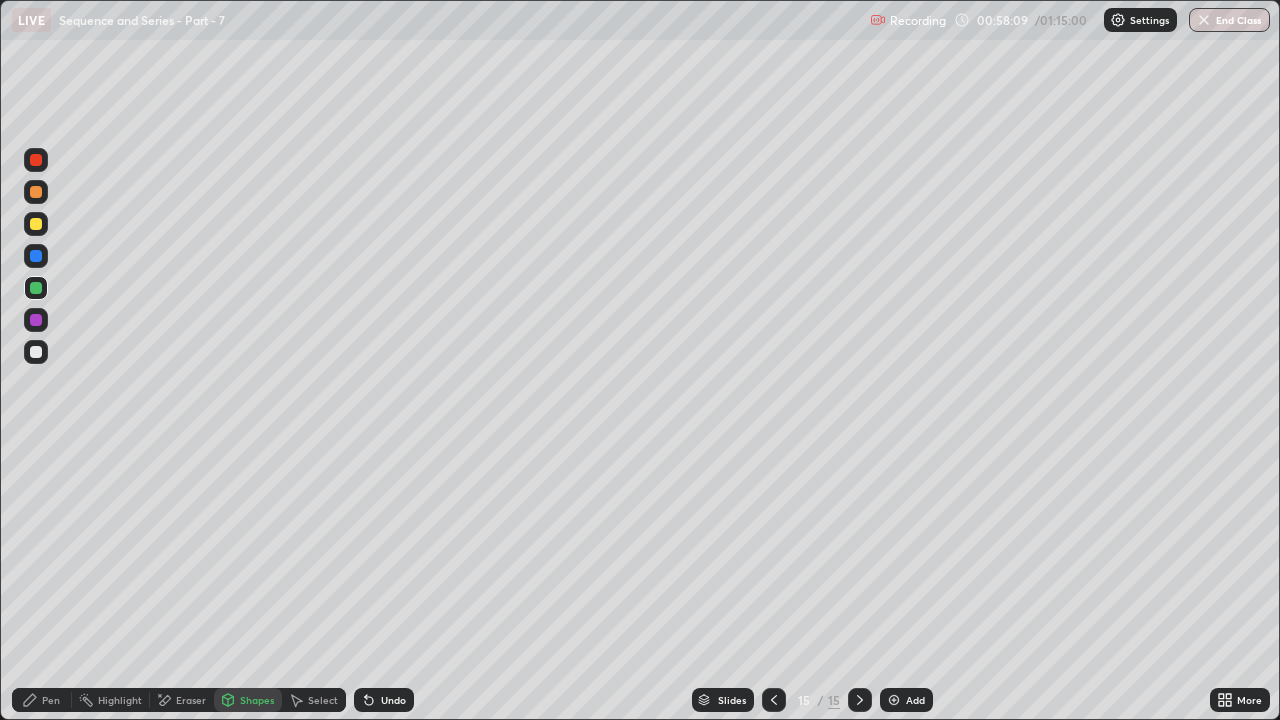 click on "Shapes" at bounding box center [257, 700] 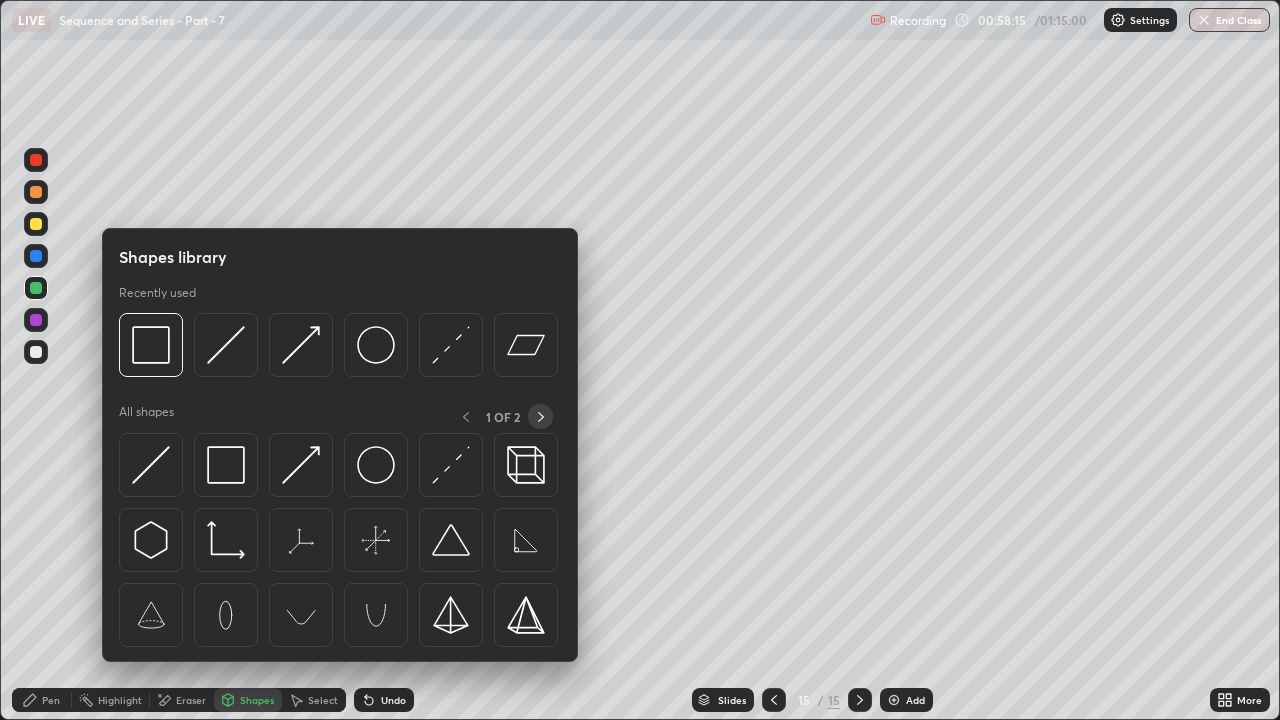 click 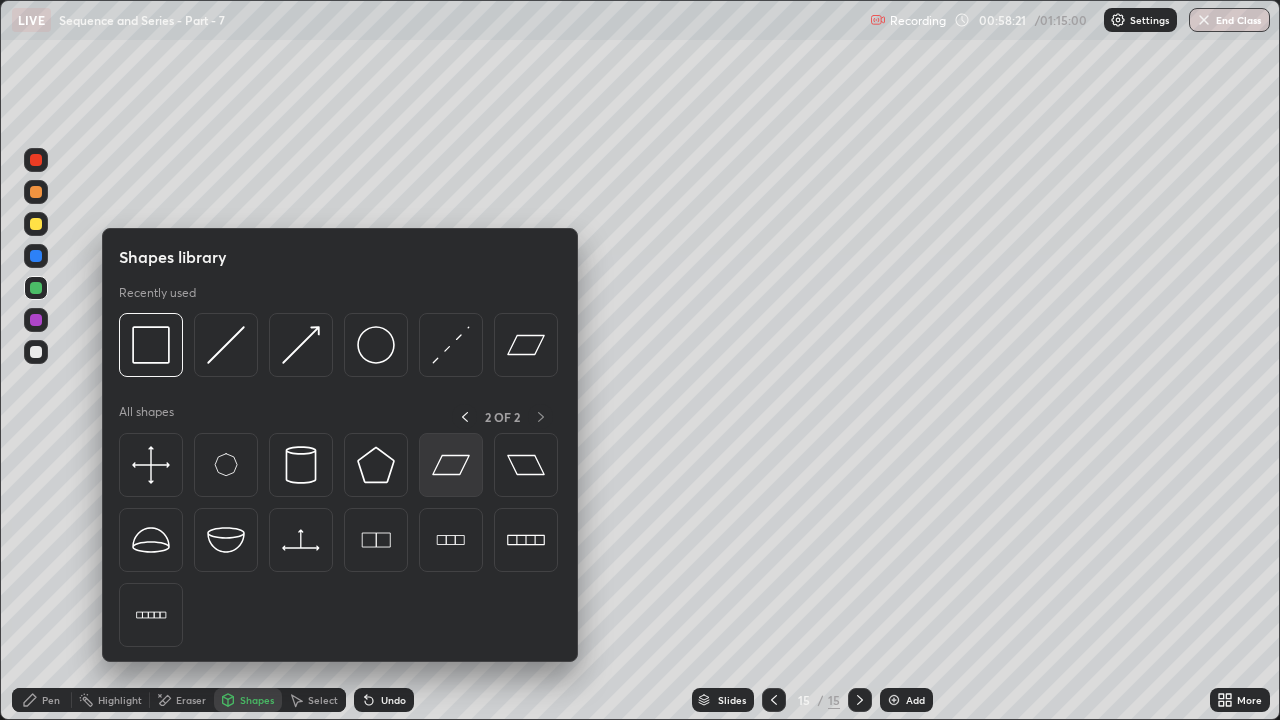 click at bounding box center [451, 465] 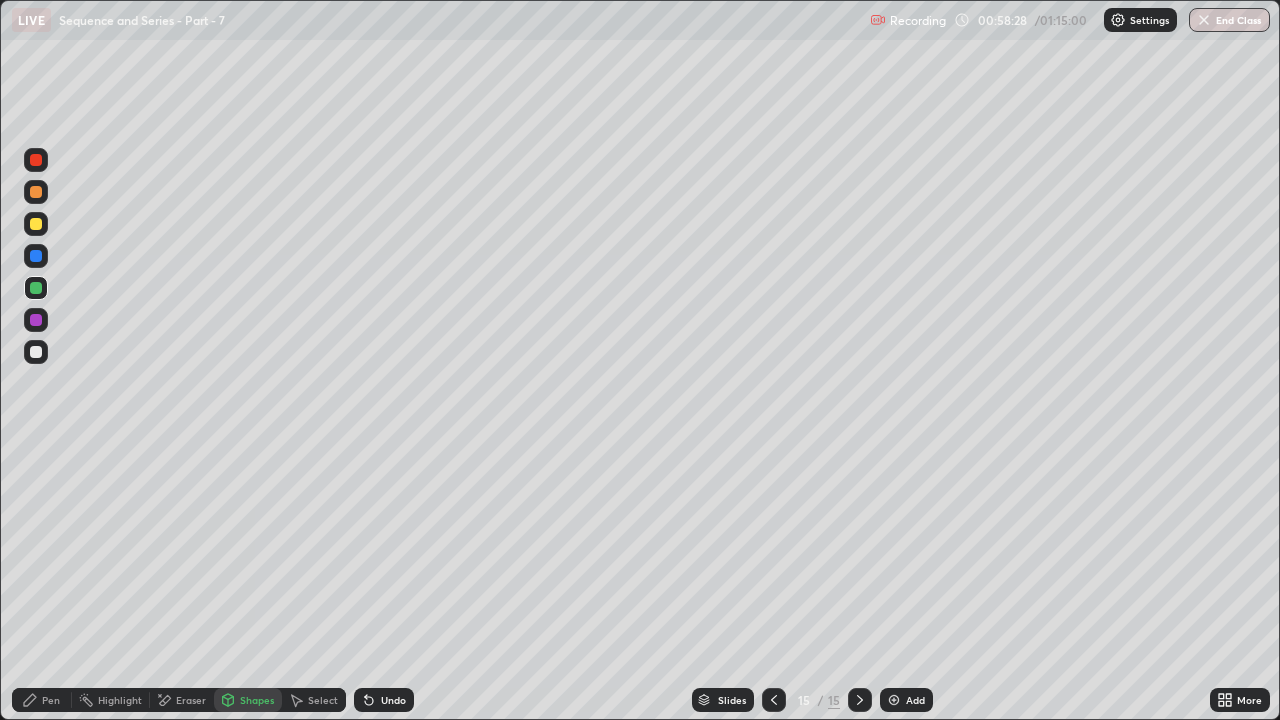 click on "Undo" at bounding box center (393, 700) 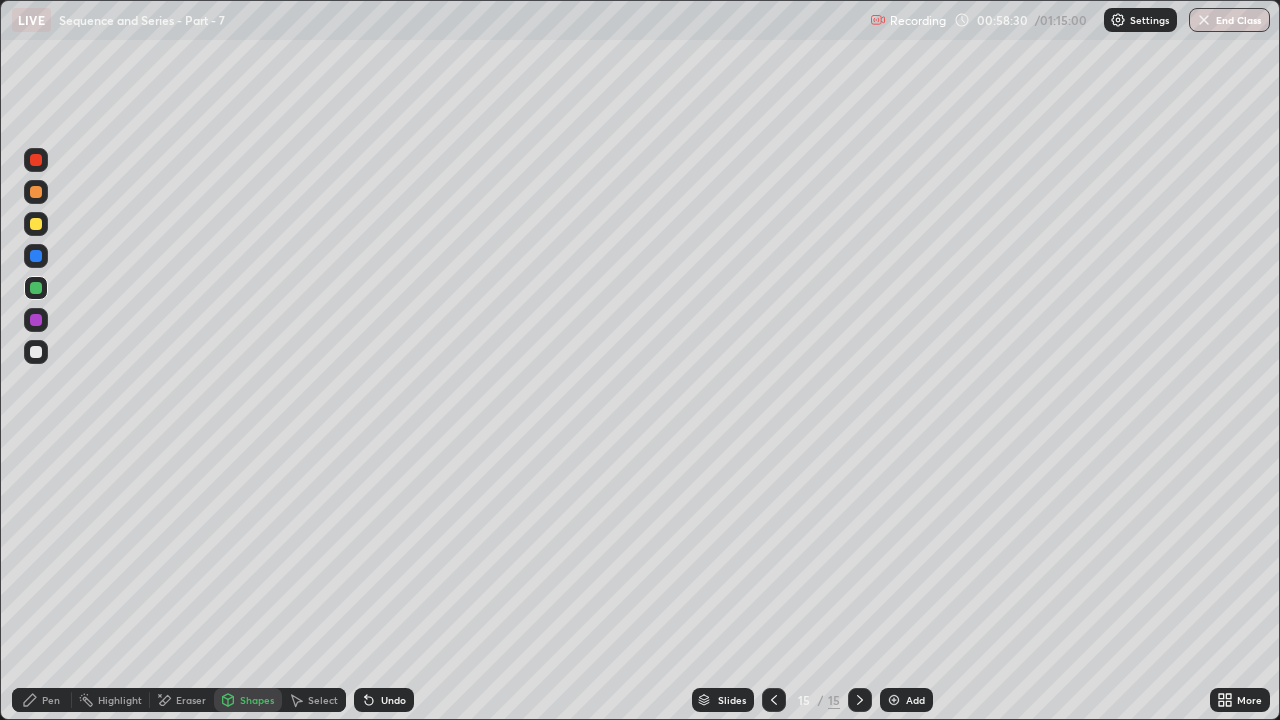 click on "Pen" at bounding box center [42, 700] 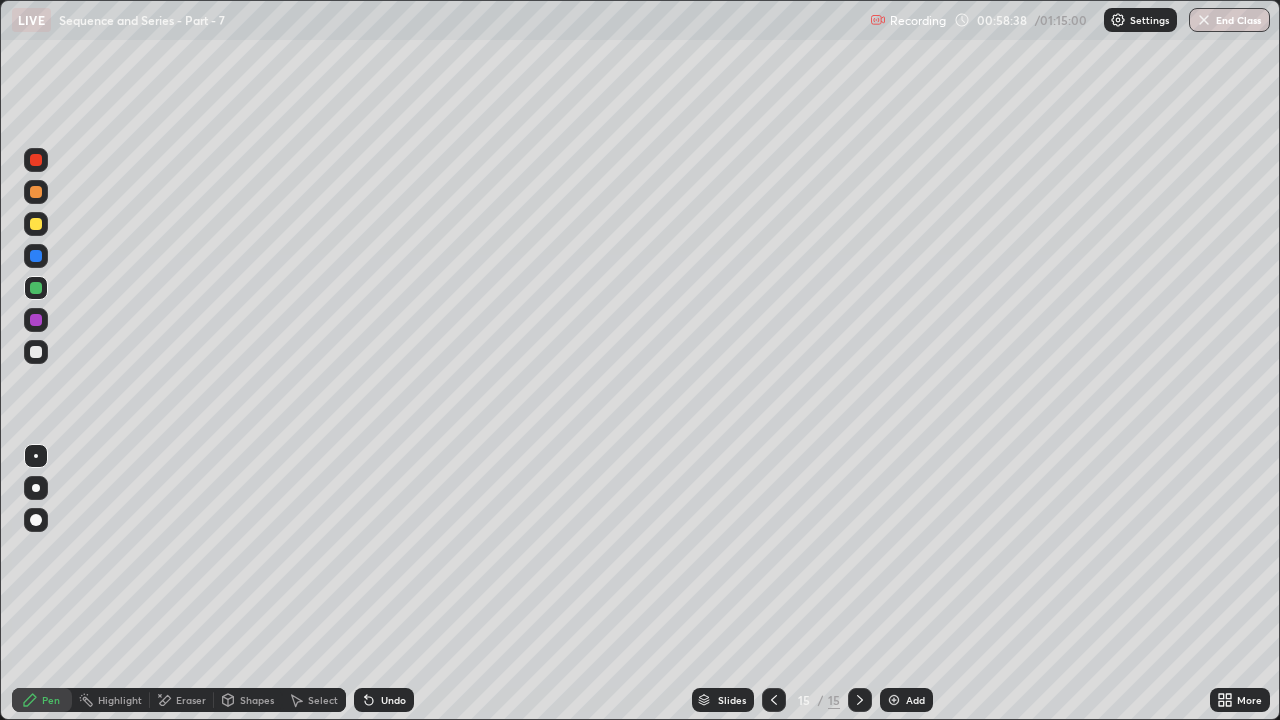 click on "Undo" at bounding box center (384, 700) 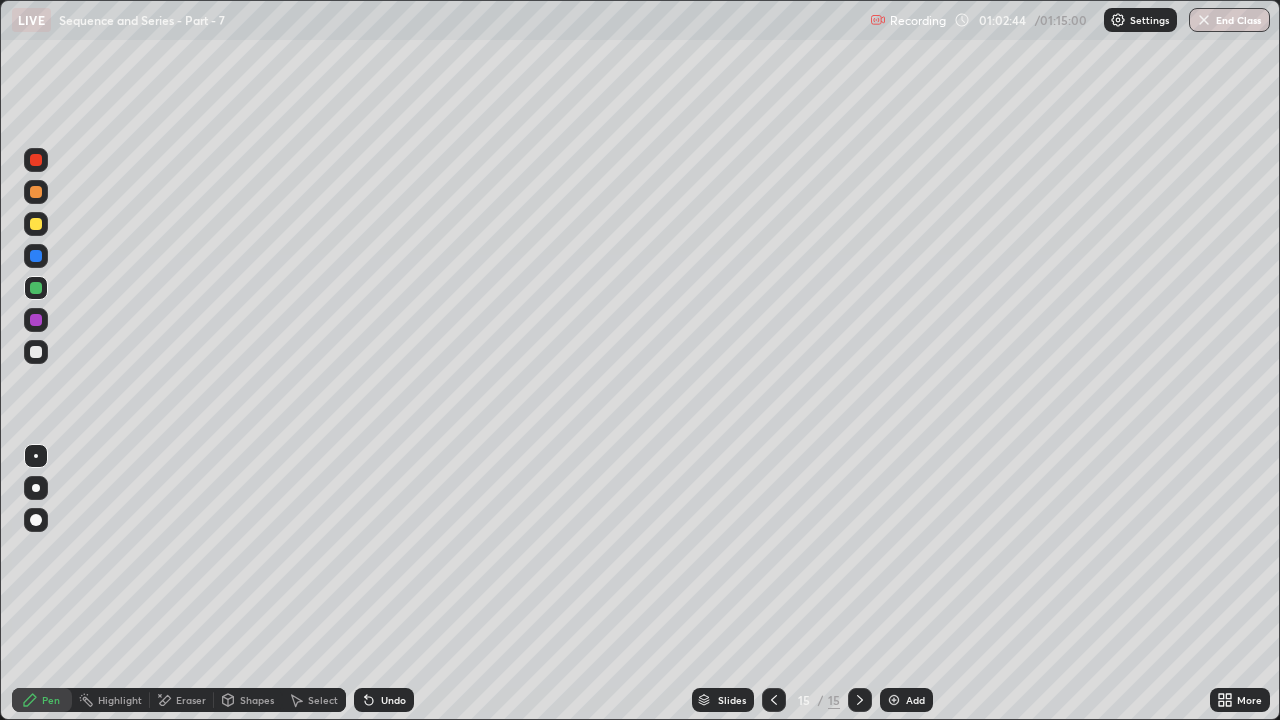 click at bounding box center (36, 352) 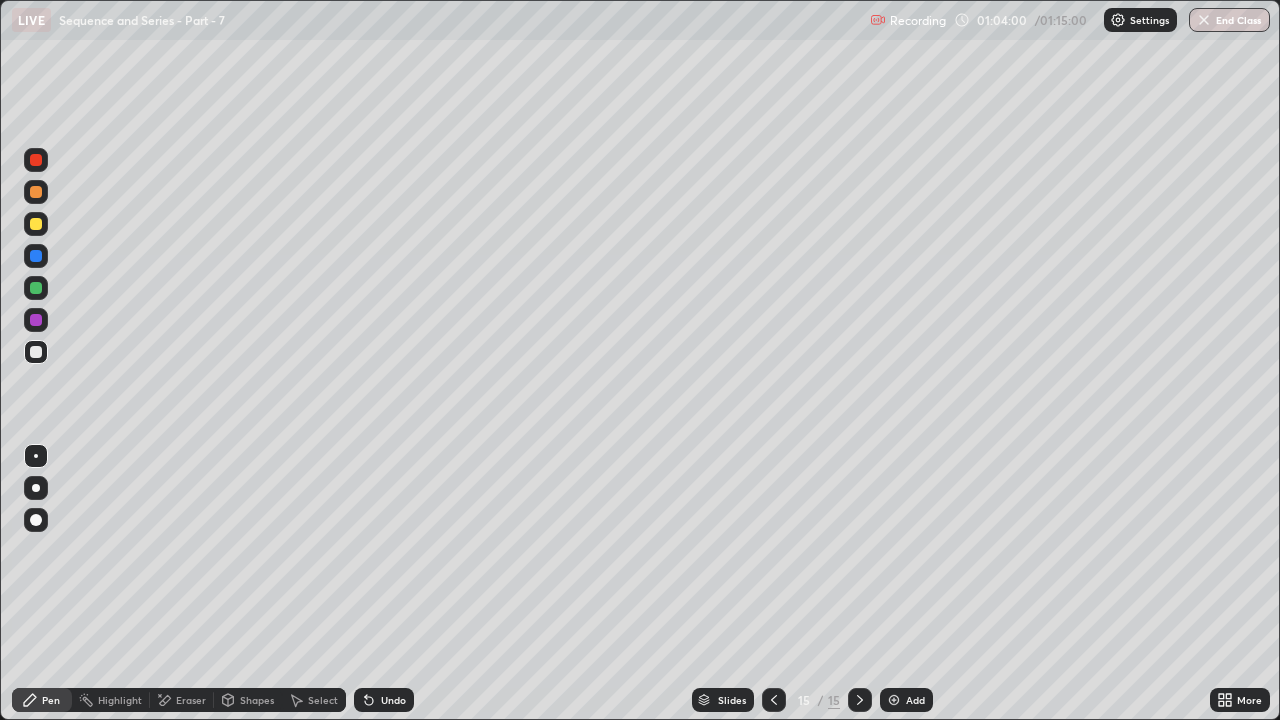 click at bounding box center (36, 224) 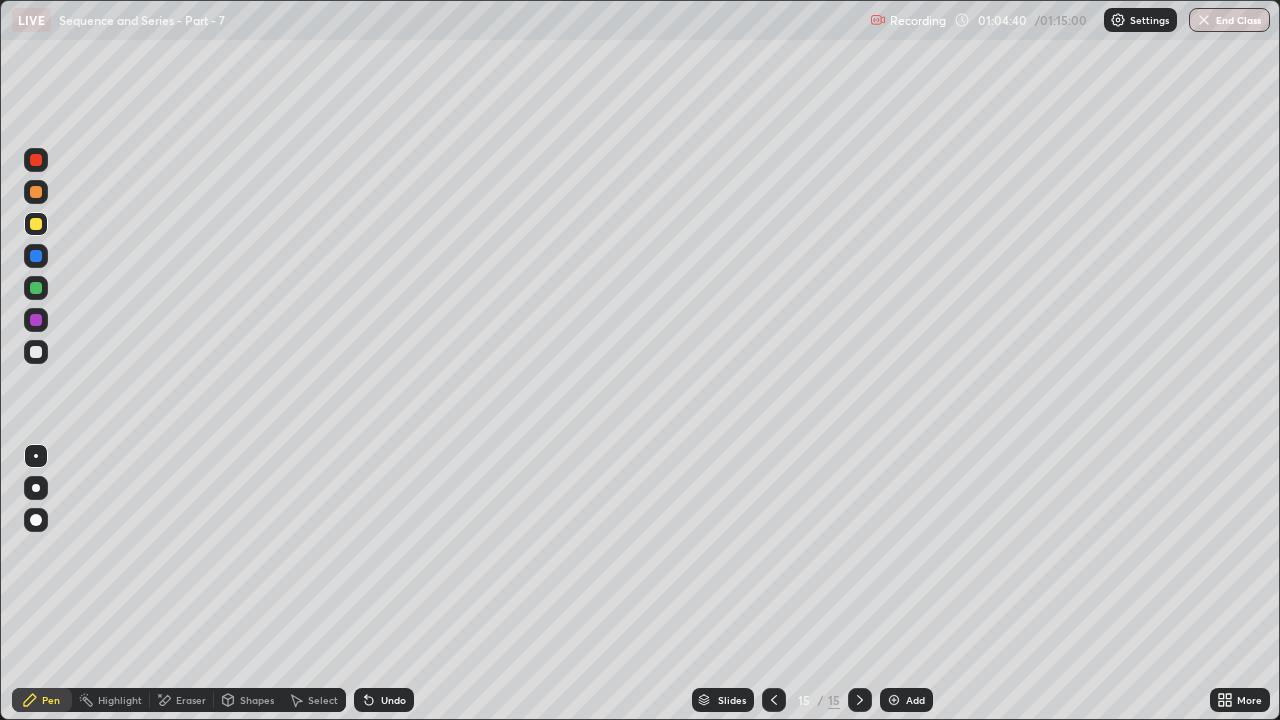 click on "Undo" at bounding box center [384, 700] 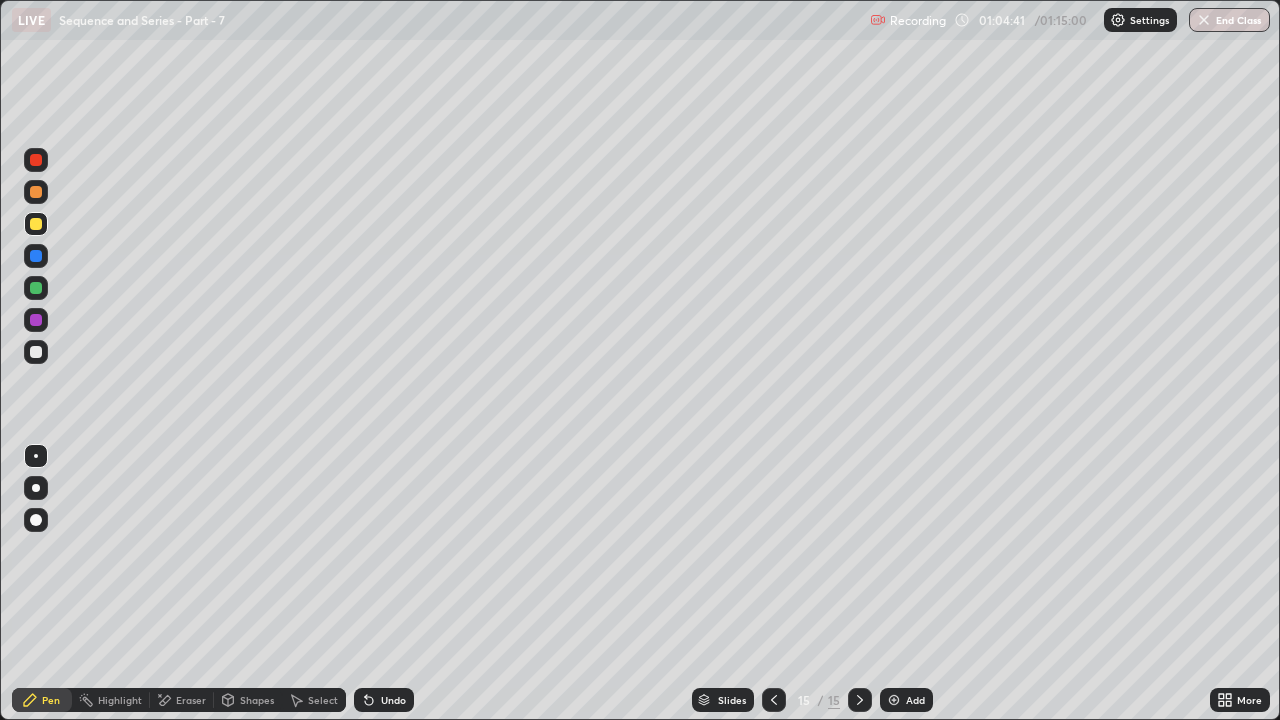 click on "Undo" at bounding box center [393, 700] 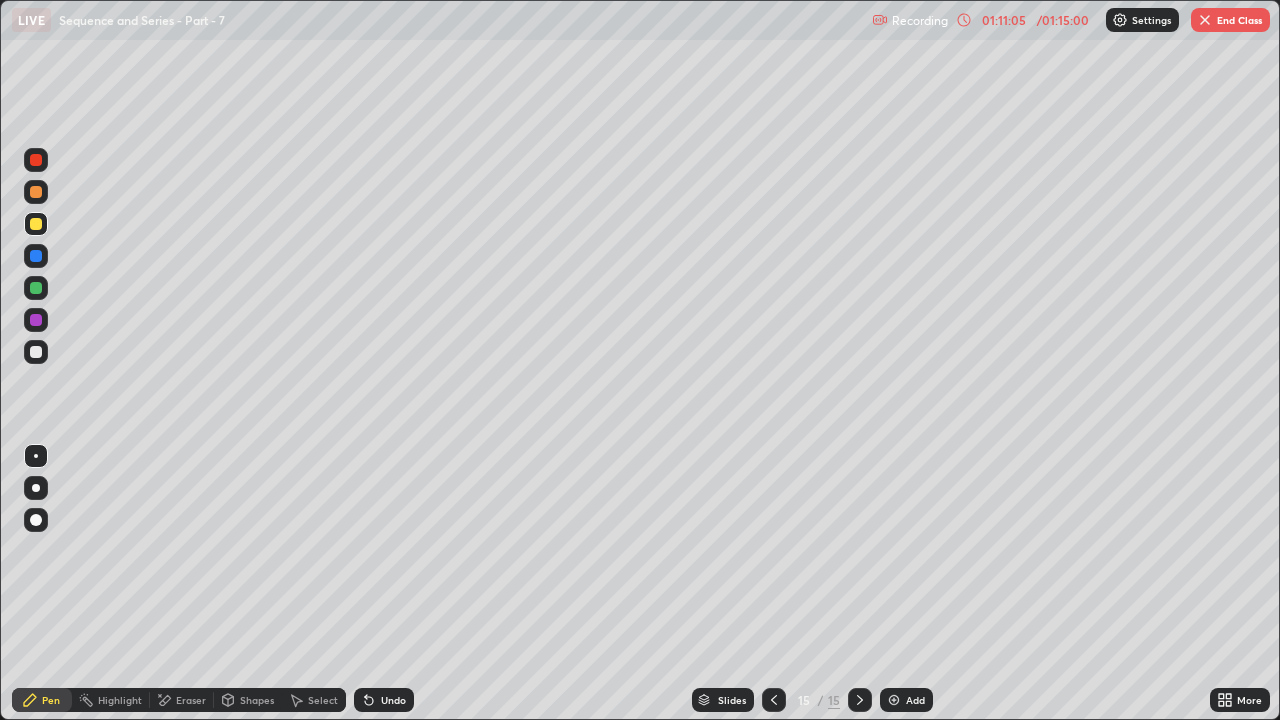 click on "End Class" at bounding box center [1230, 20] 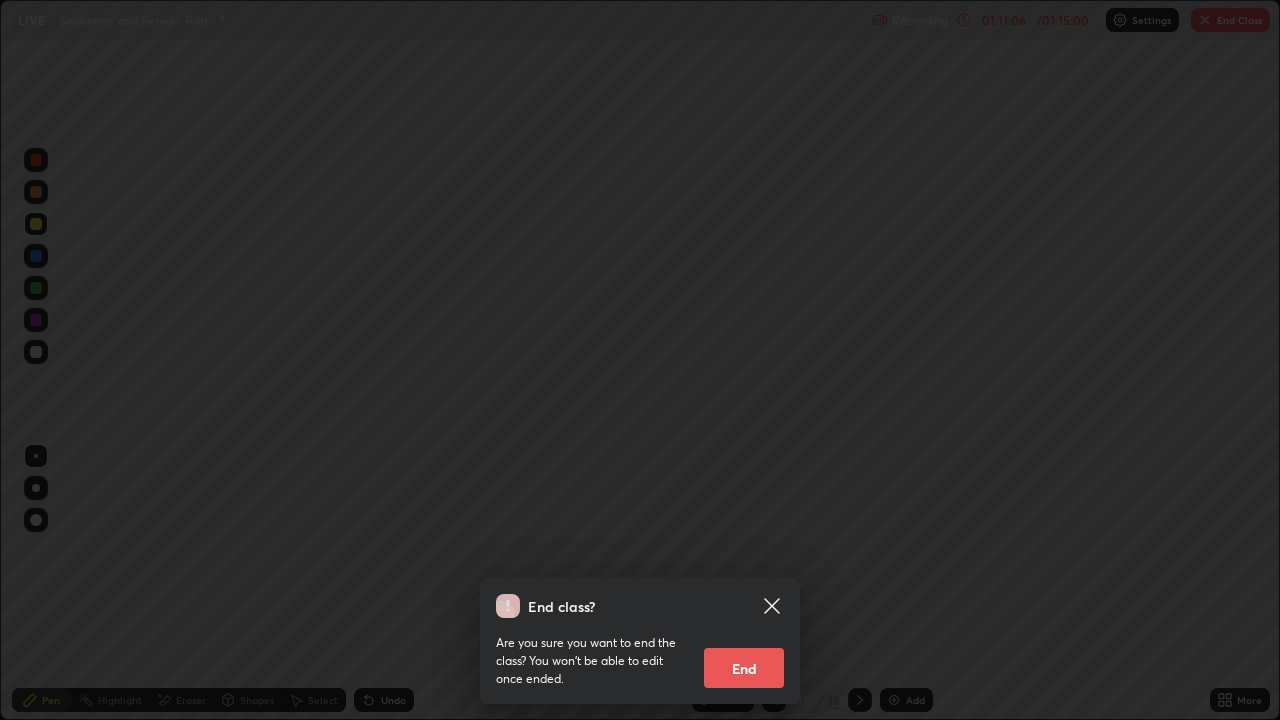 click on "End" at bounding box center [744, 668] 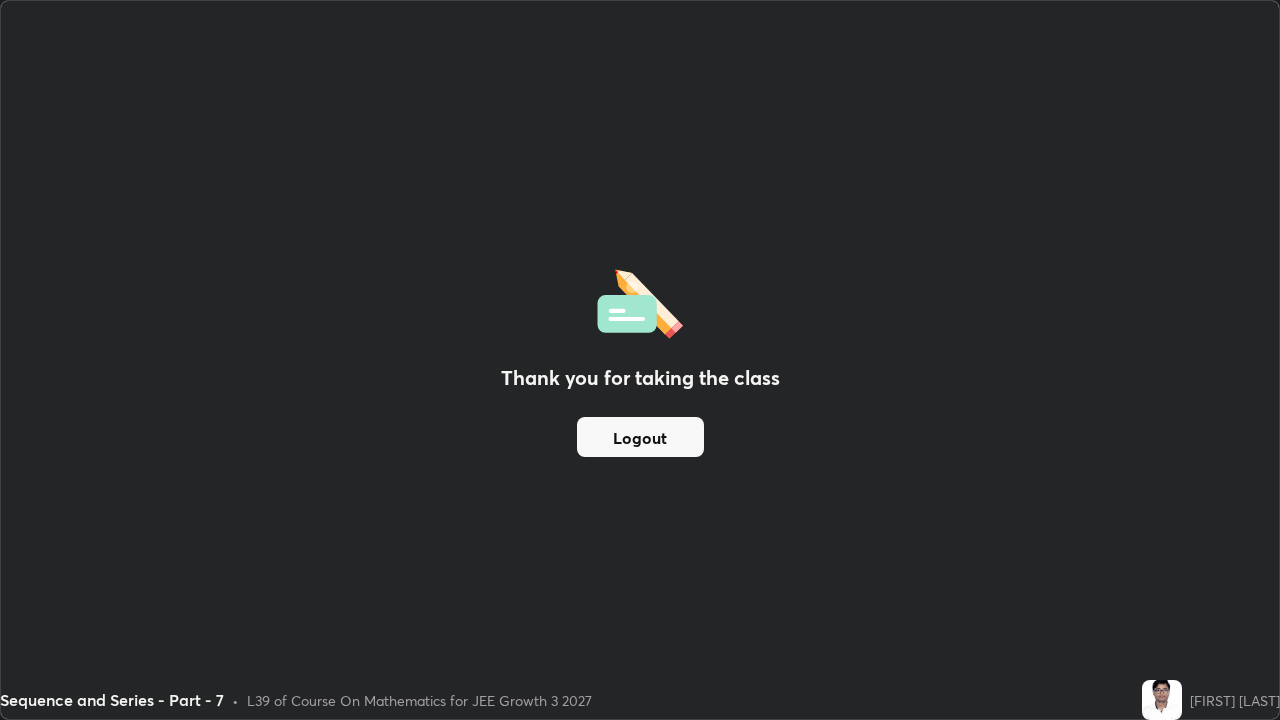 click on "Logout" at bounding box center [640, 437] 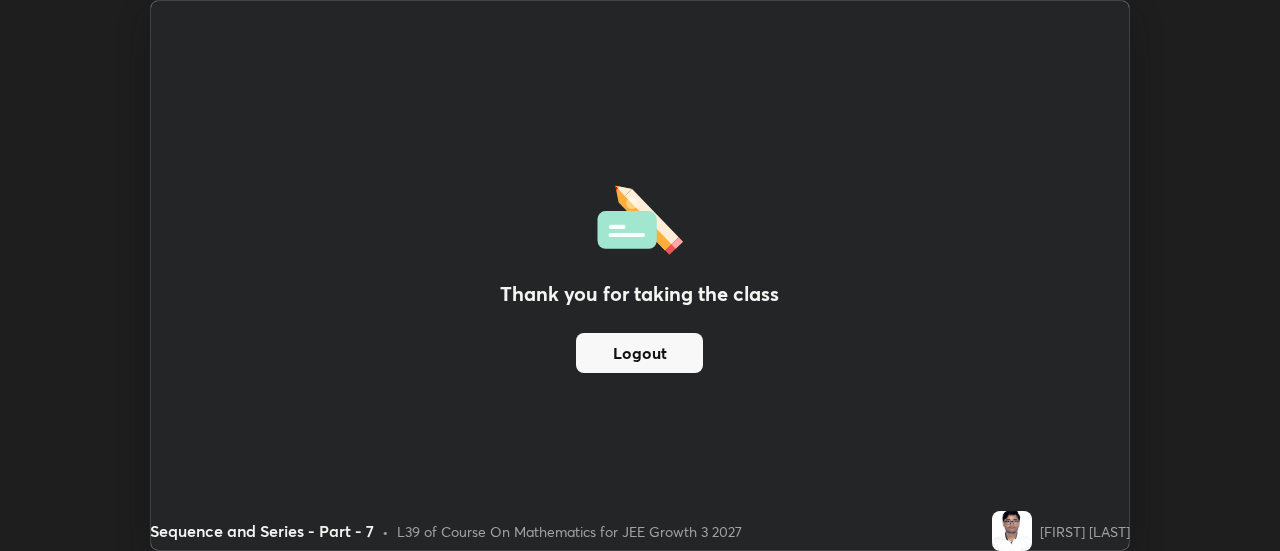 scroll, scrollTop: 551, scrollLeft: 1280, axis: both 